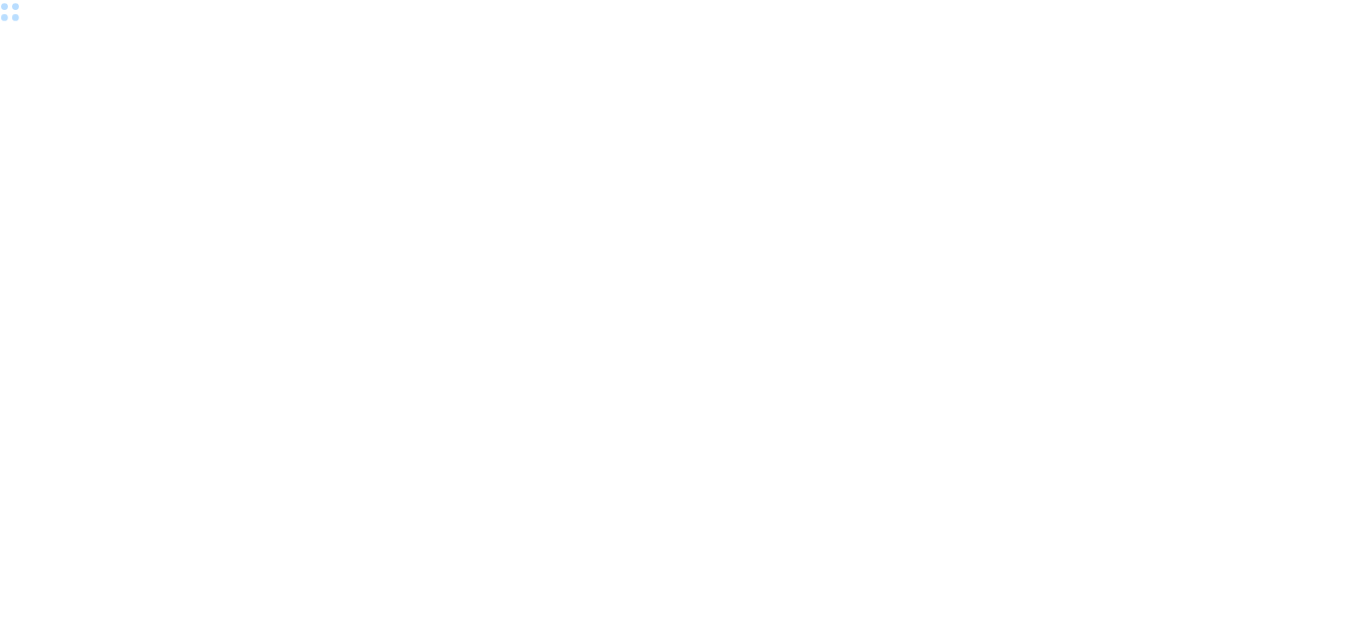 scroll, scrollTop: 0, scrollLeft: 0, axis: both 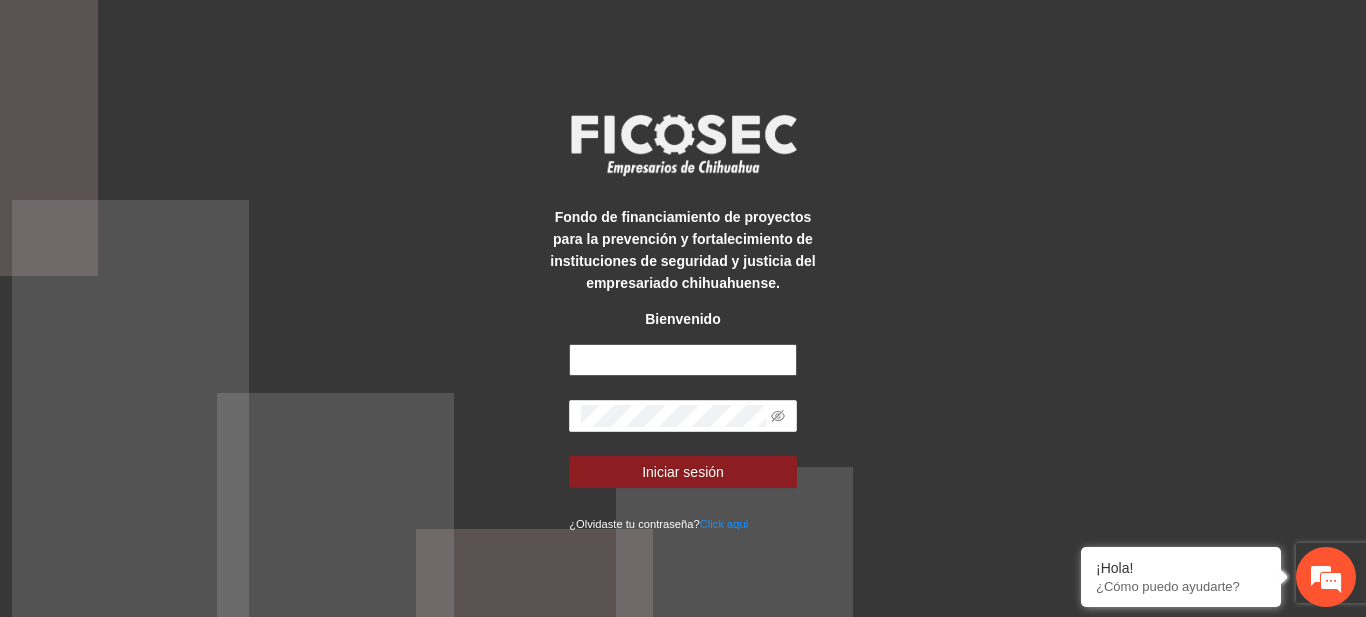 click at bounding box center (683, 360) 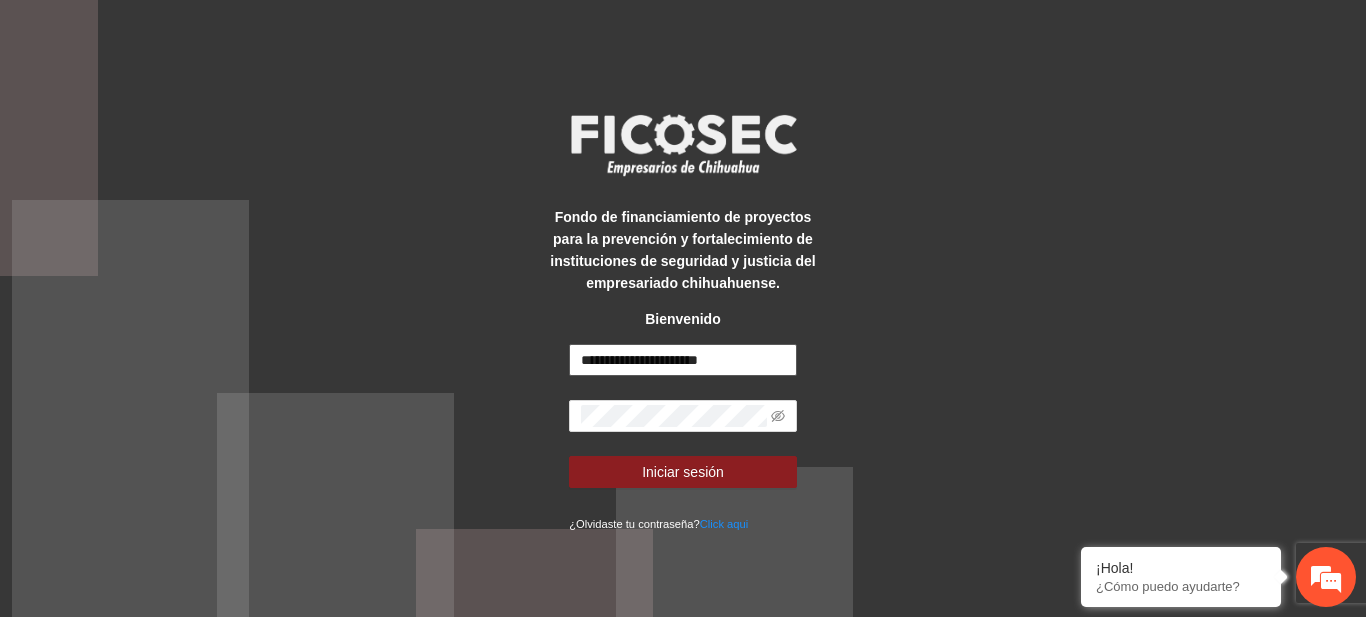type on "**********" 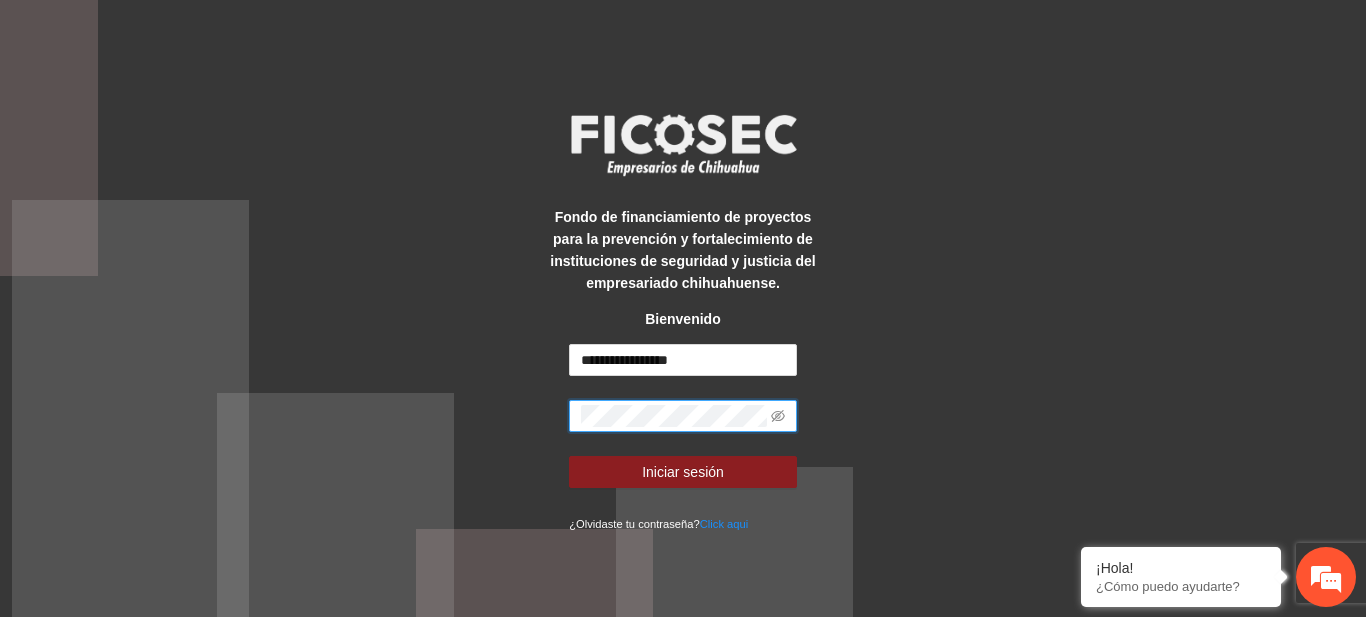 scroll, scrollTop: 0, scrollLeft: 0, axis: both 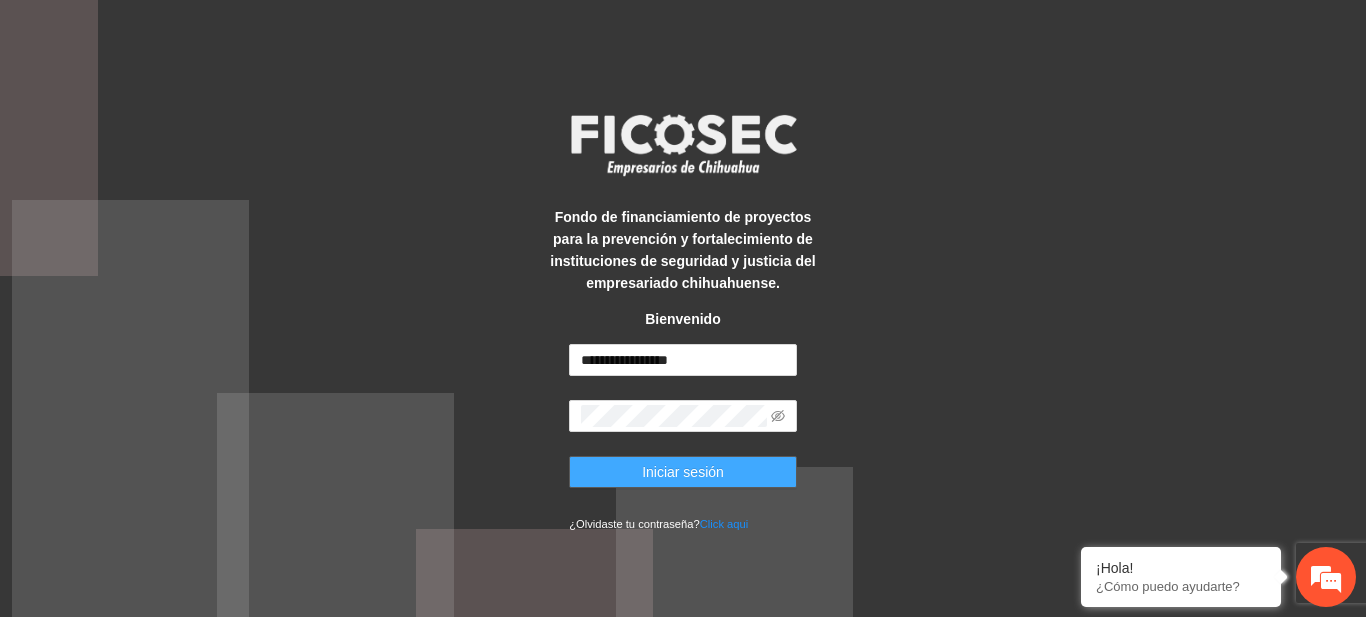 click on "Iniciar sesión" at bounding box center (683, 472) 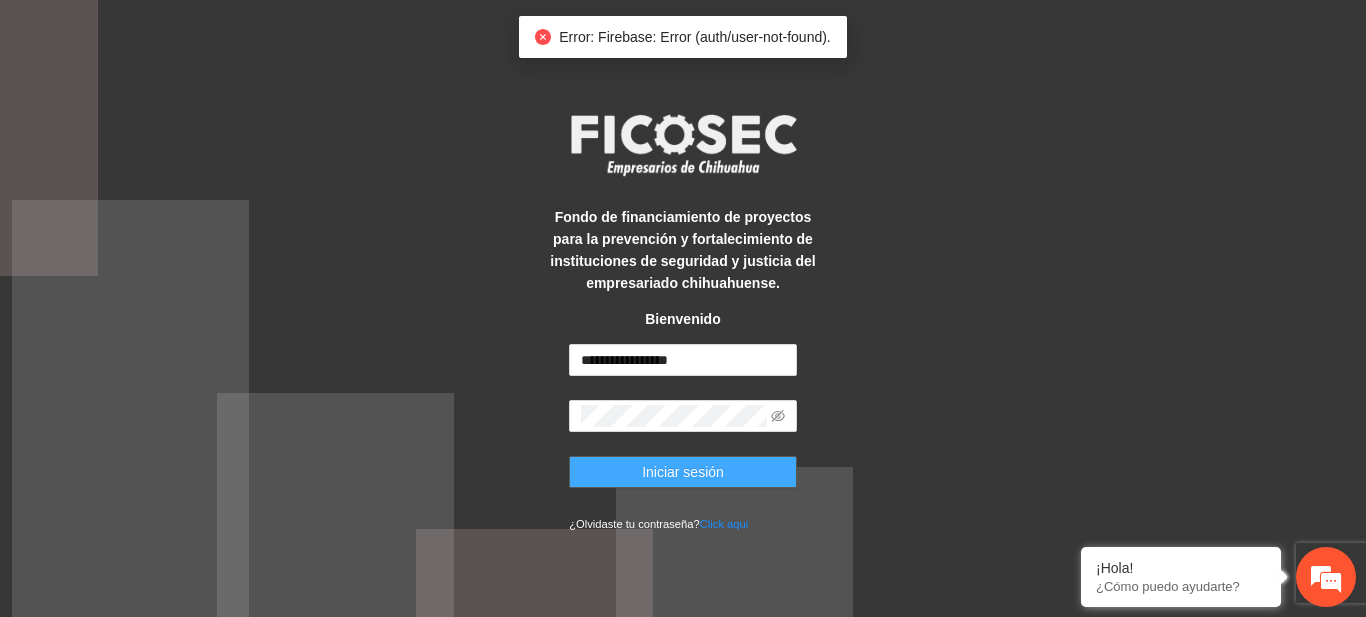 type 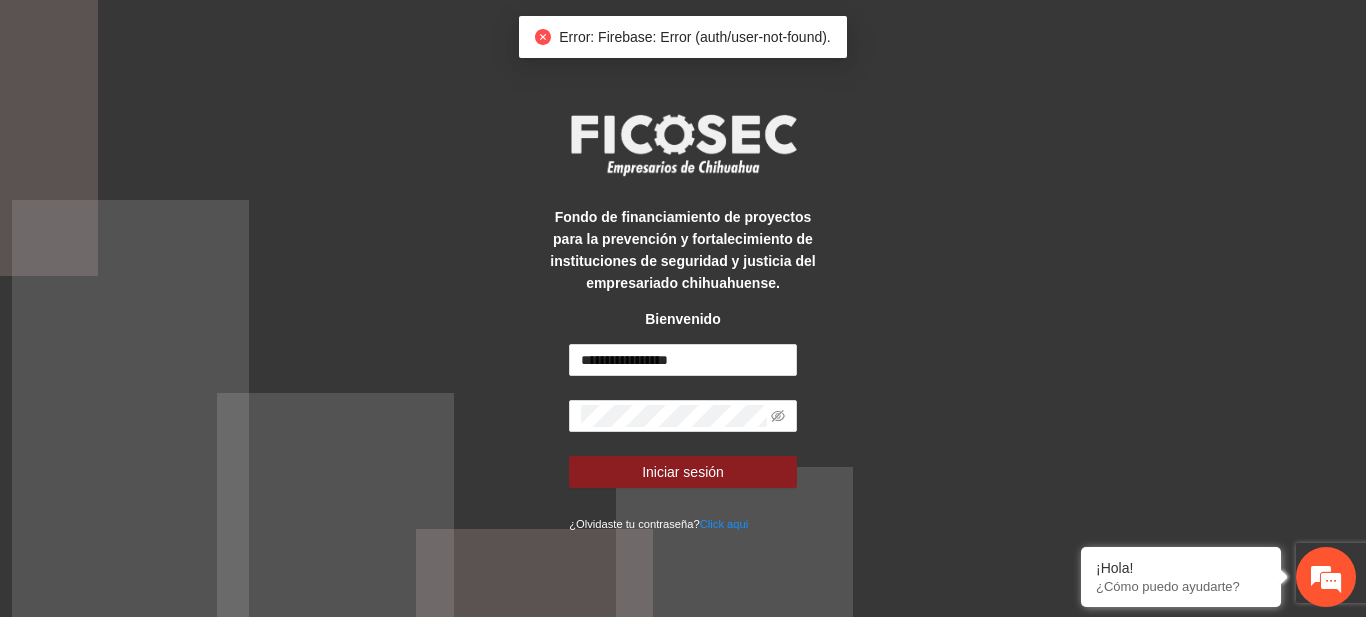 click on "Fondo de financiamiento de proyectos para la prevención y fortalecimiento de instituciones de seguridad y justicia del empresariado chihuahuense. Bienvenido [NAME] Iniciar sesión ¿Olvidaste tu contraseña?  Click aqui" at bounding box center [683, 308] 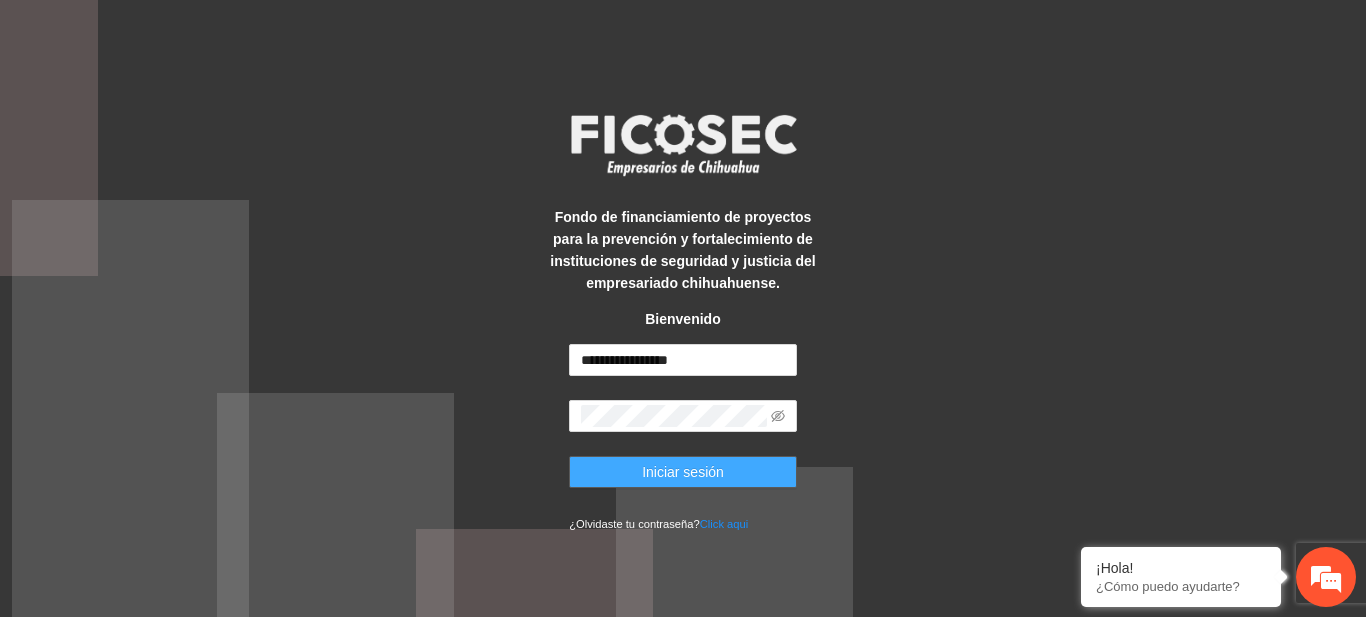 click on "Iniciar sesión" at bounding box center [683, 472] 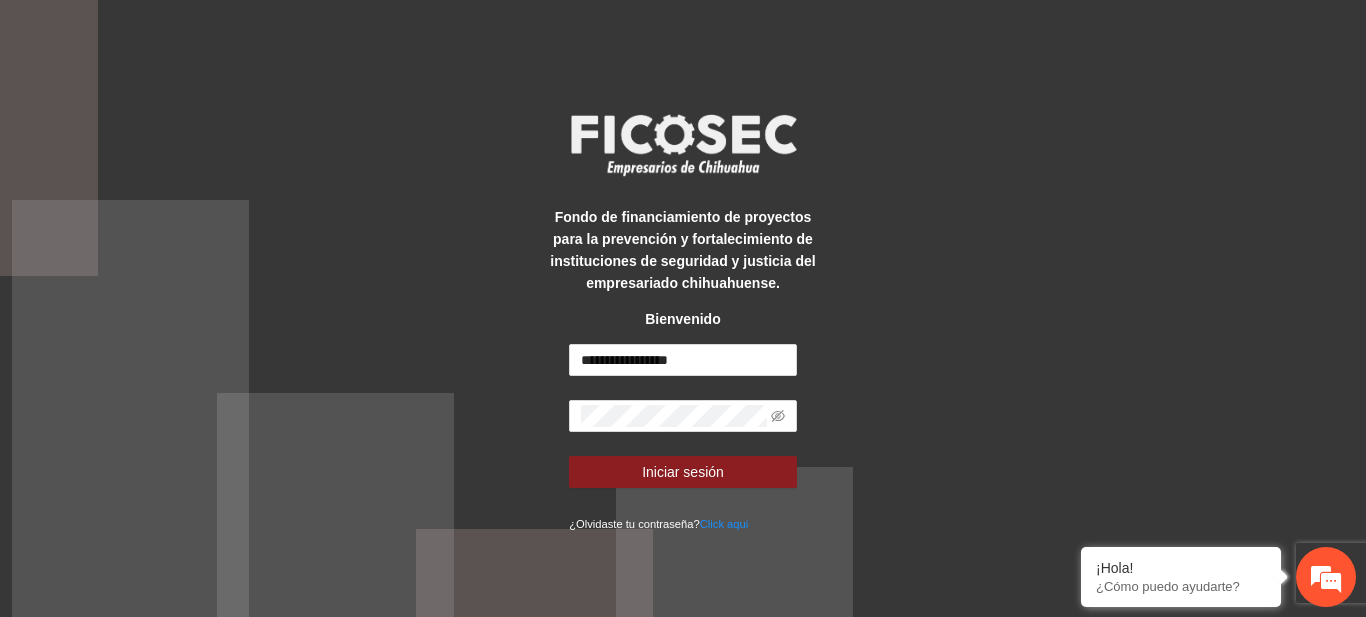 click on "Fondo de financiamiento de proyectos para la prevención y fortalecimiento de instituciones de seguridad y justicia del empresariado chihuahuense. Bienvenido [NAME] Iniciar sesión ¿Olvidaste tu contraseña?  Click aqui" at bounding box center (683, 308) 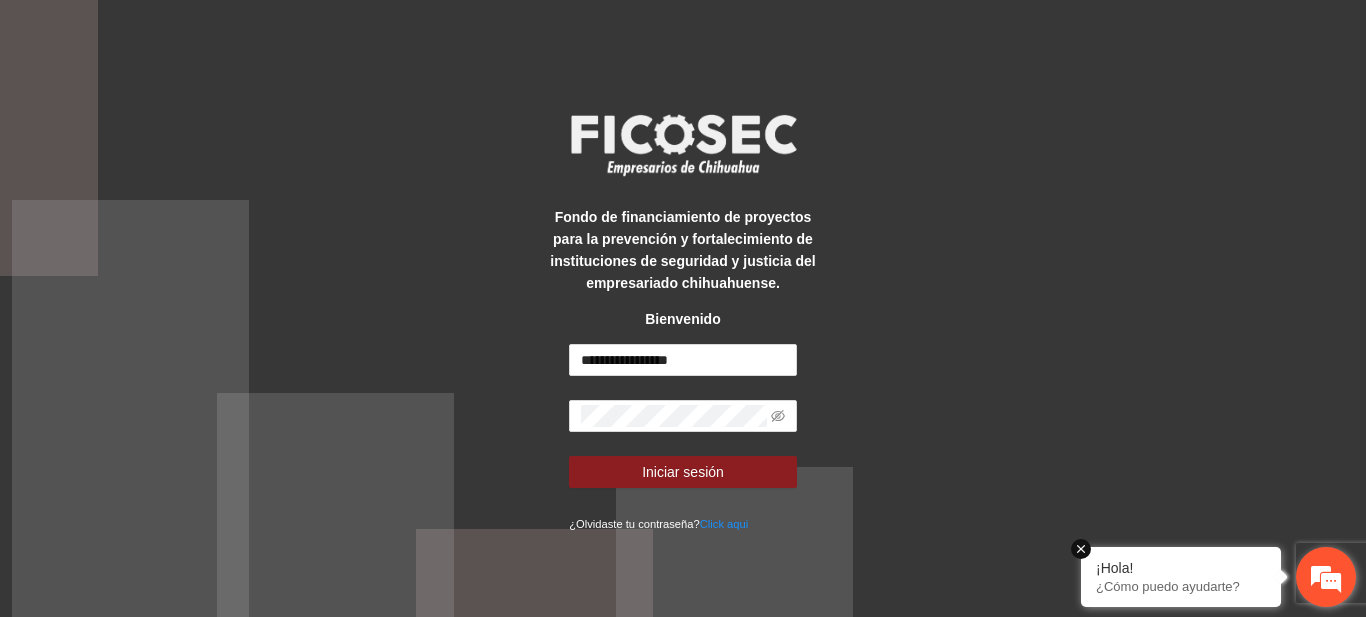 click at bounding box center [1081, 549] 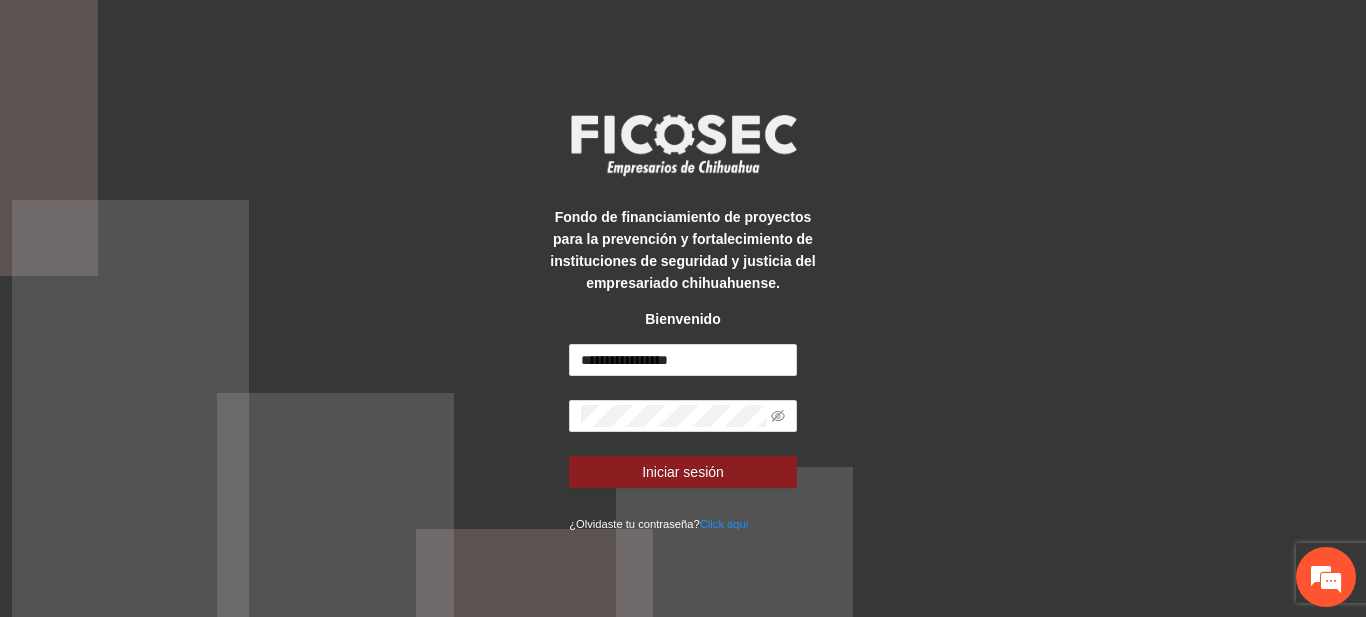 click on "Fondo de financiamiento de proyectos para la prevención y fortalecimiento de instituciones de seguridad y justicia del empresariado chihuahuense. Bienvenido [NAME] Iniciar sesión ¿Olvidaste tu contraseña?  Click aqui" at bounding box center [683, 308] 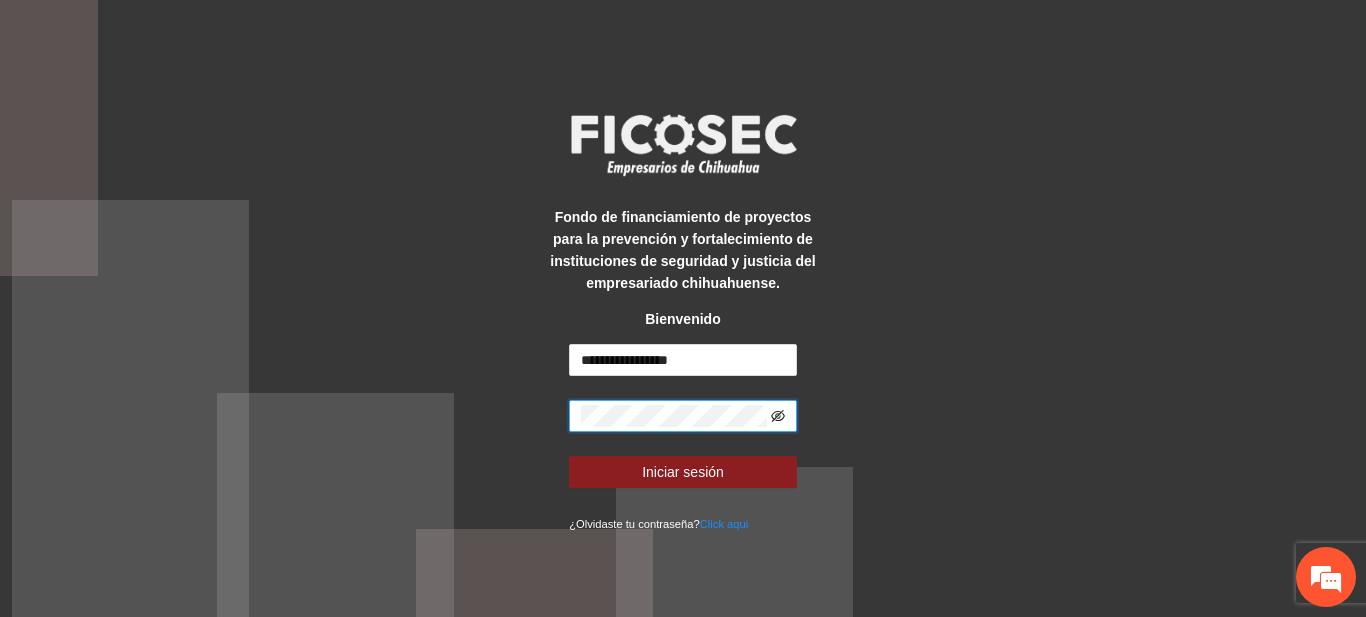 click 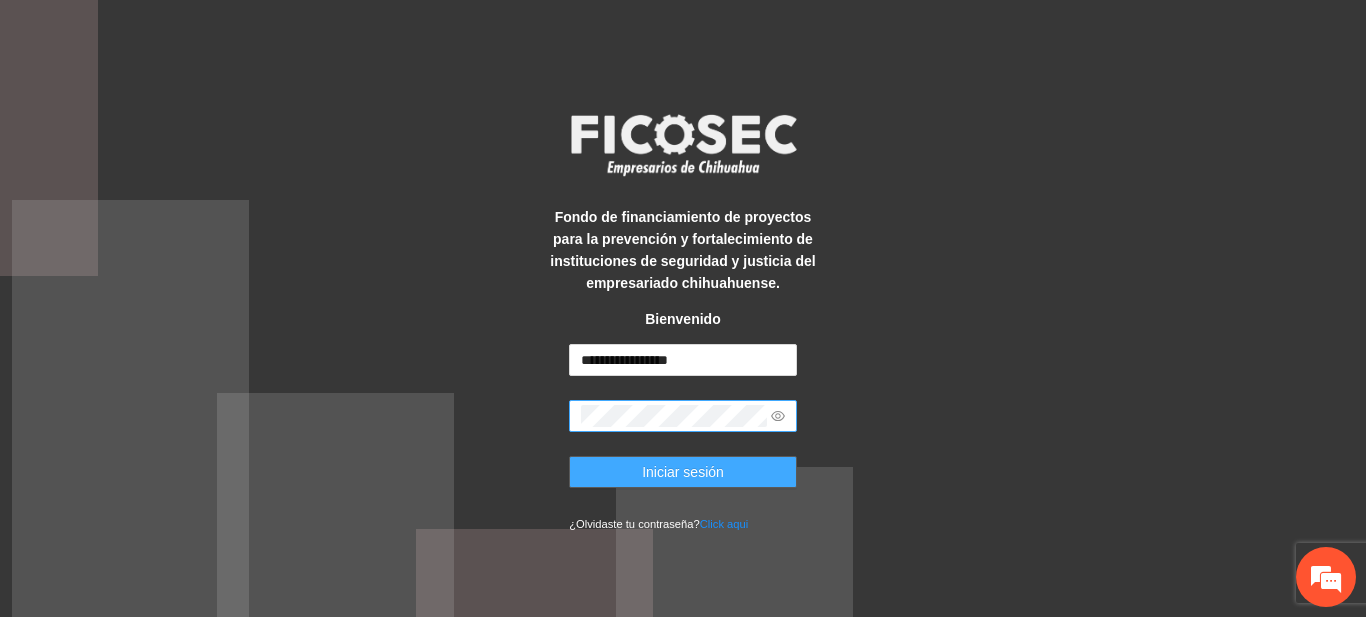 click on "Iniciar sesión" at bounding box center (683, 472) 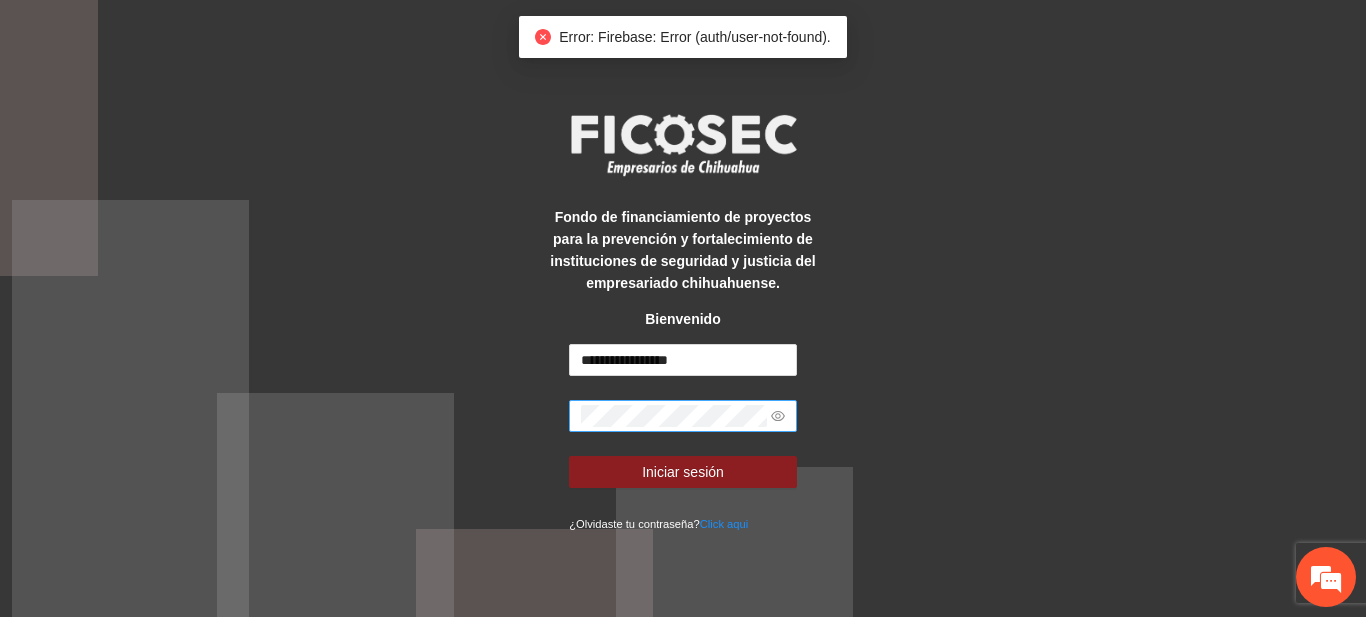 click on "**********" at bounding box center (683, 308) 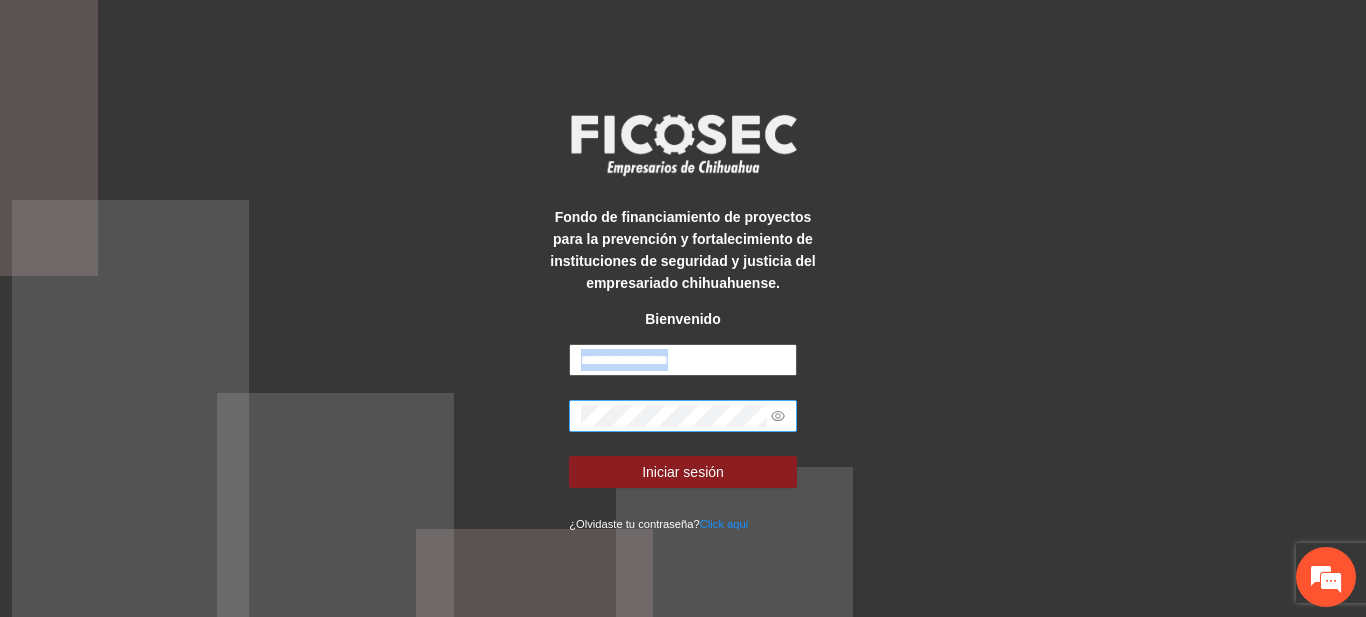 drag, startPoint x: 714, startPoint y: 377, endPoint x: 682, endPoint y: 360, distance: 36.23534 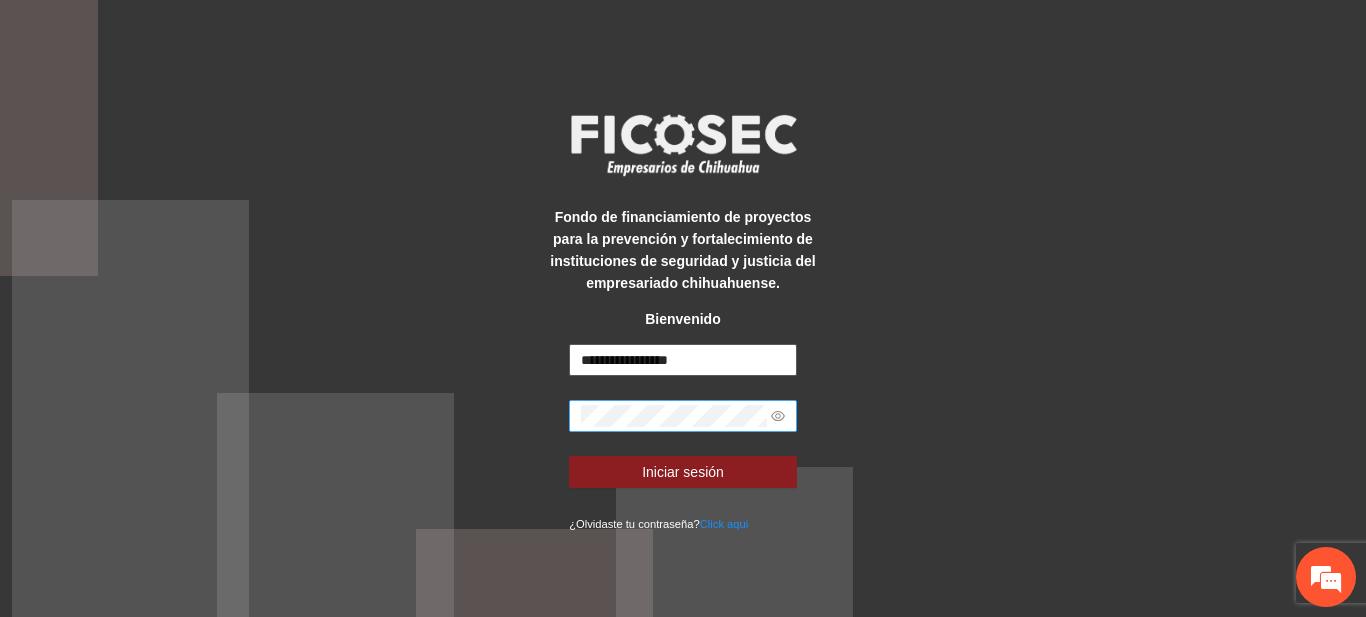 click on "**********" at bounding box center (683, 360) 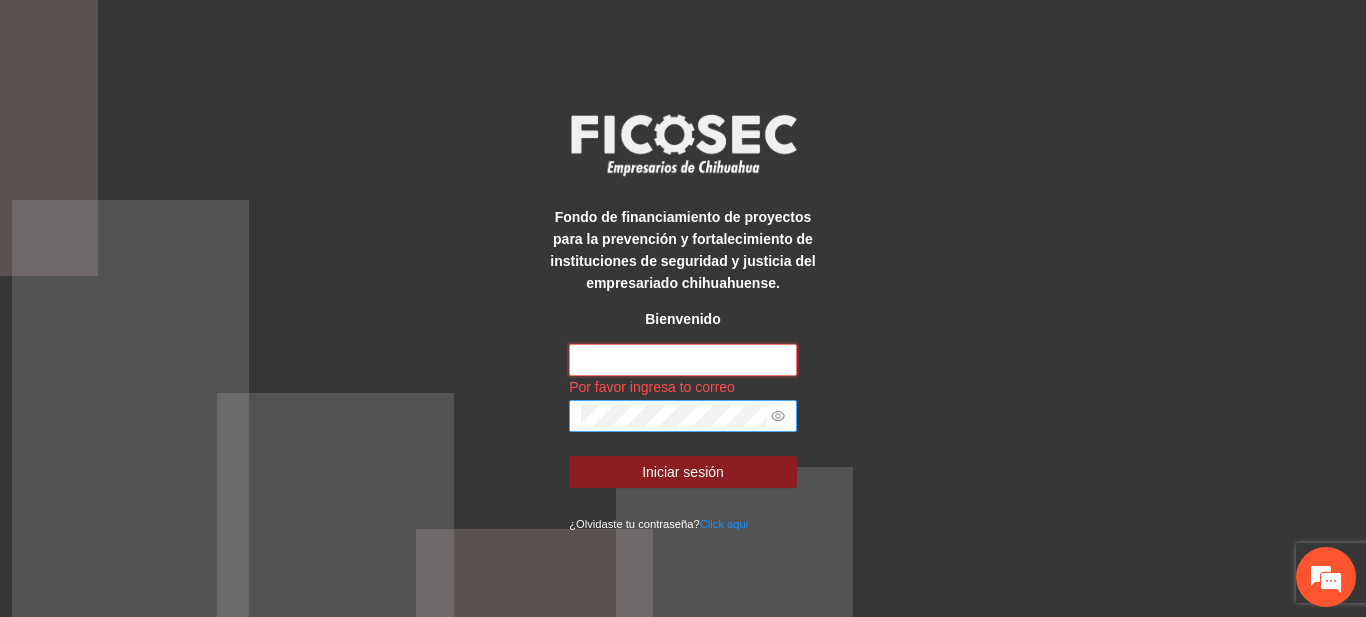 click at bounding box center [683, 360] 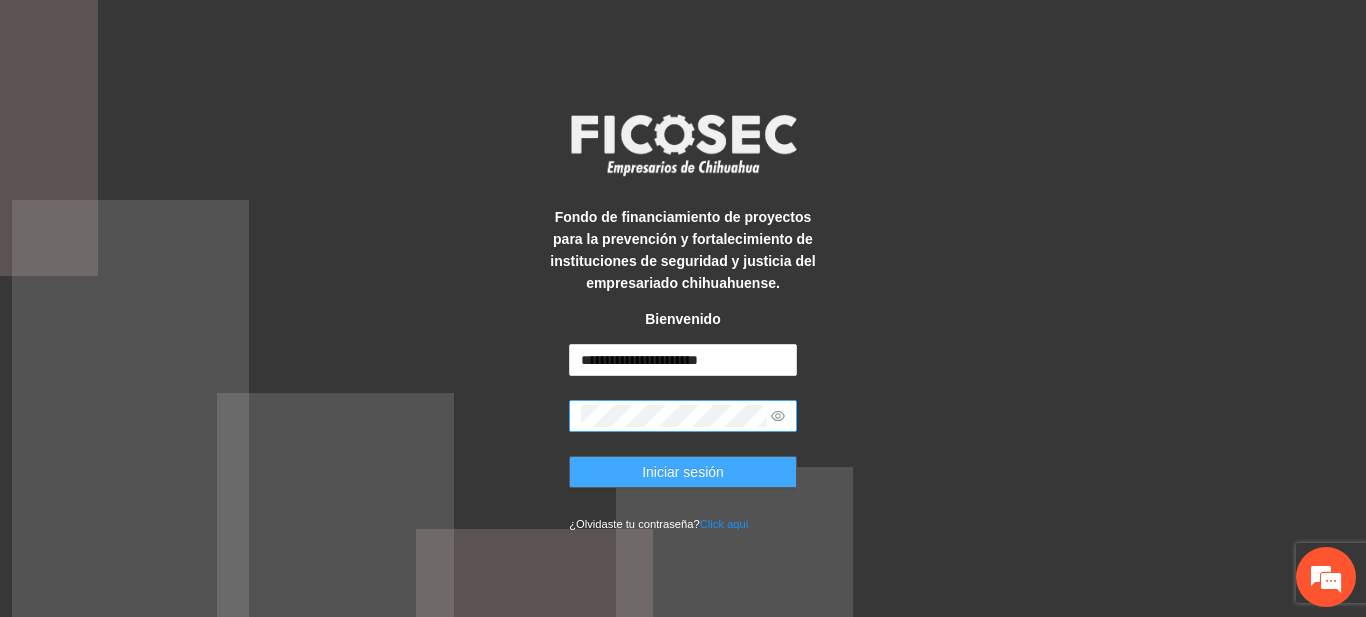 click on "Iniciar sesión" at bounding box center [683, 472] 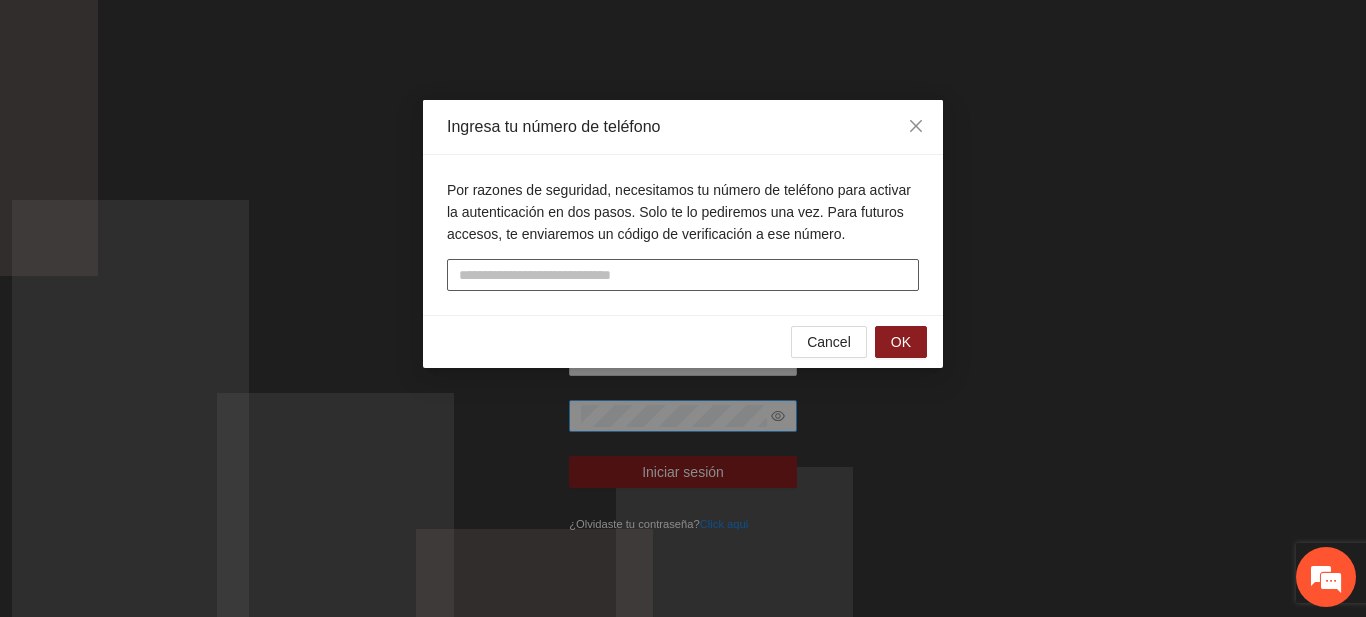click at bounding box center [683, 275] 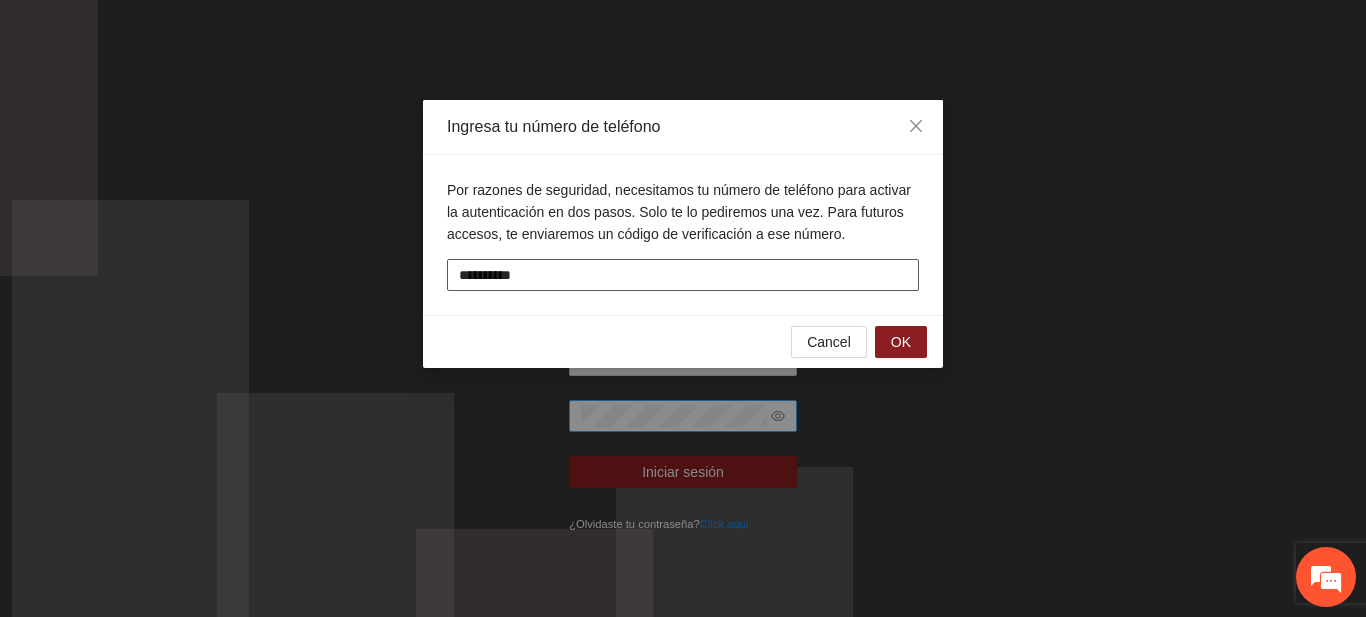 type on "**********" 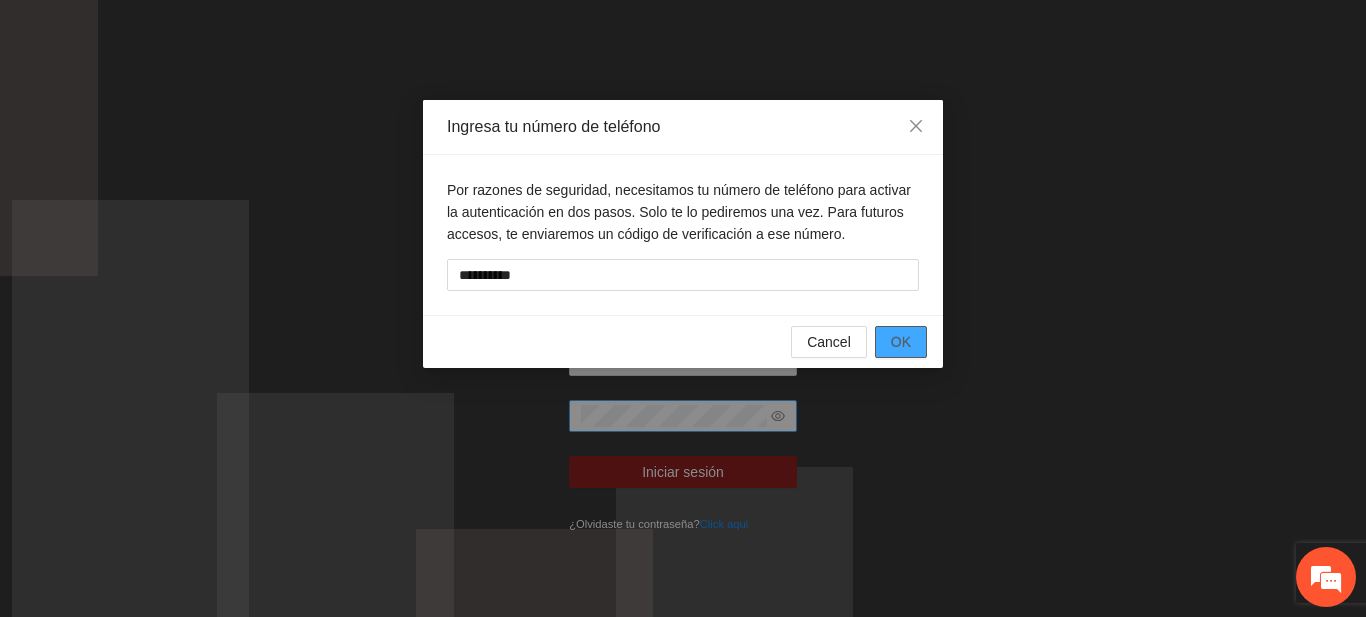 click on "OK" at bounding box center (901, 342) 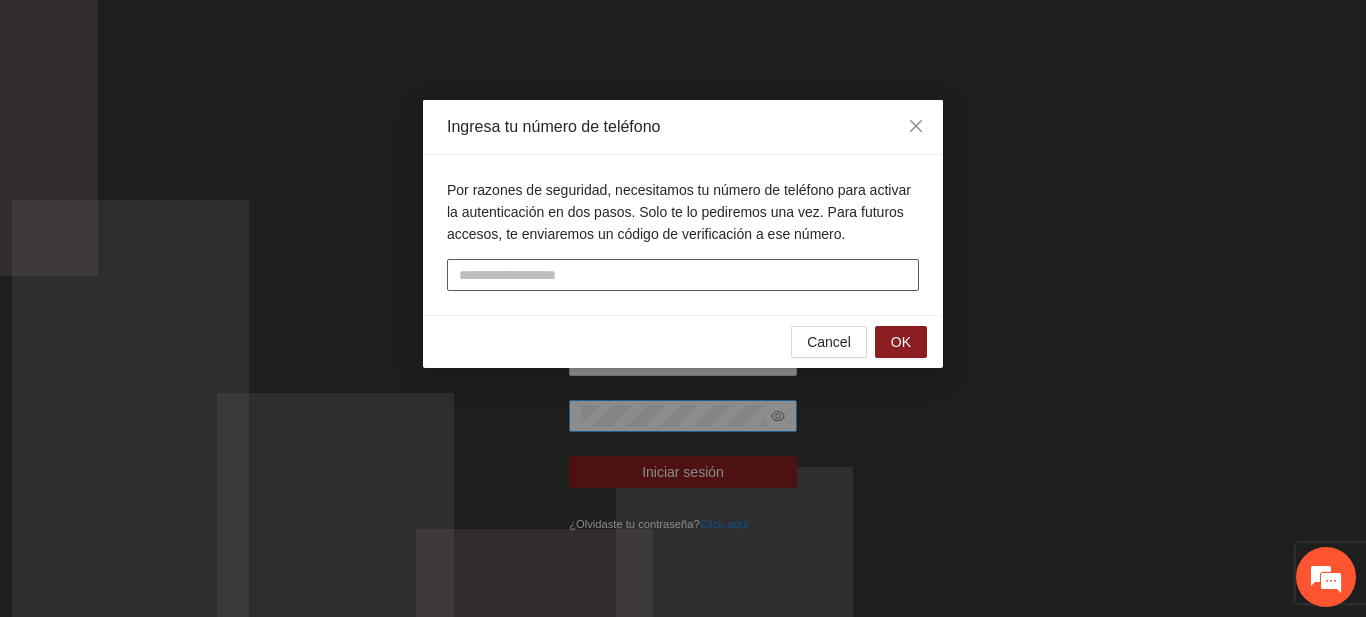 click at bounding box center [683, 275] 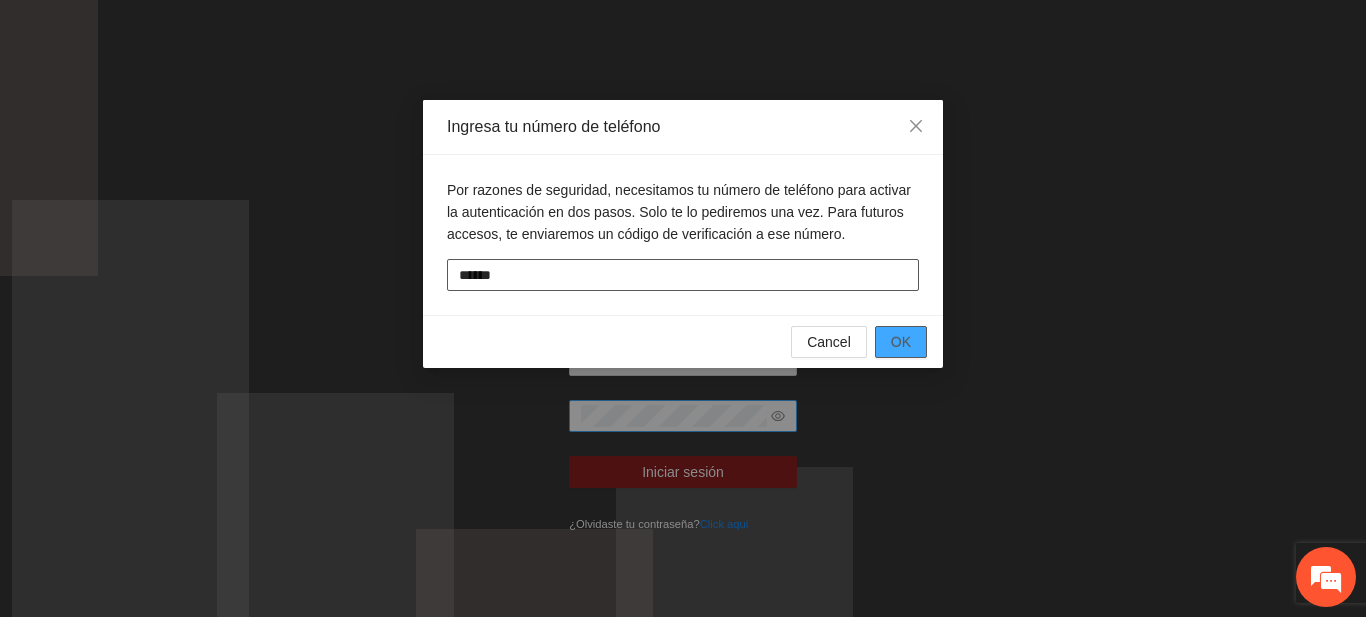 type on "******" 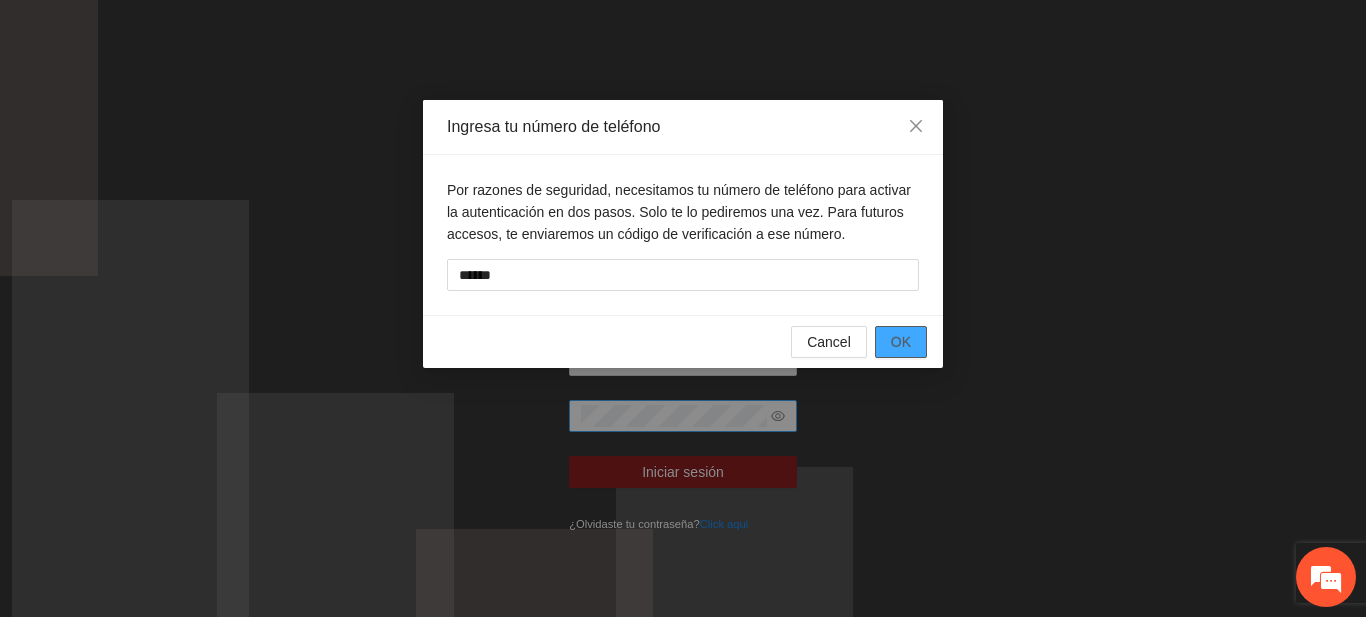 click on "OK" at bounding box center [901, 342] 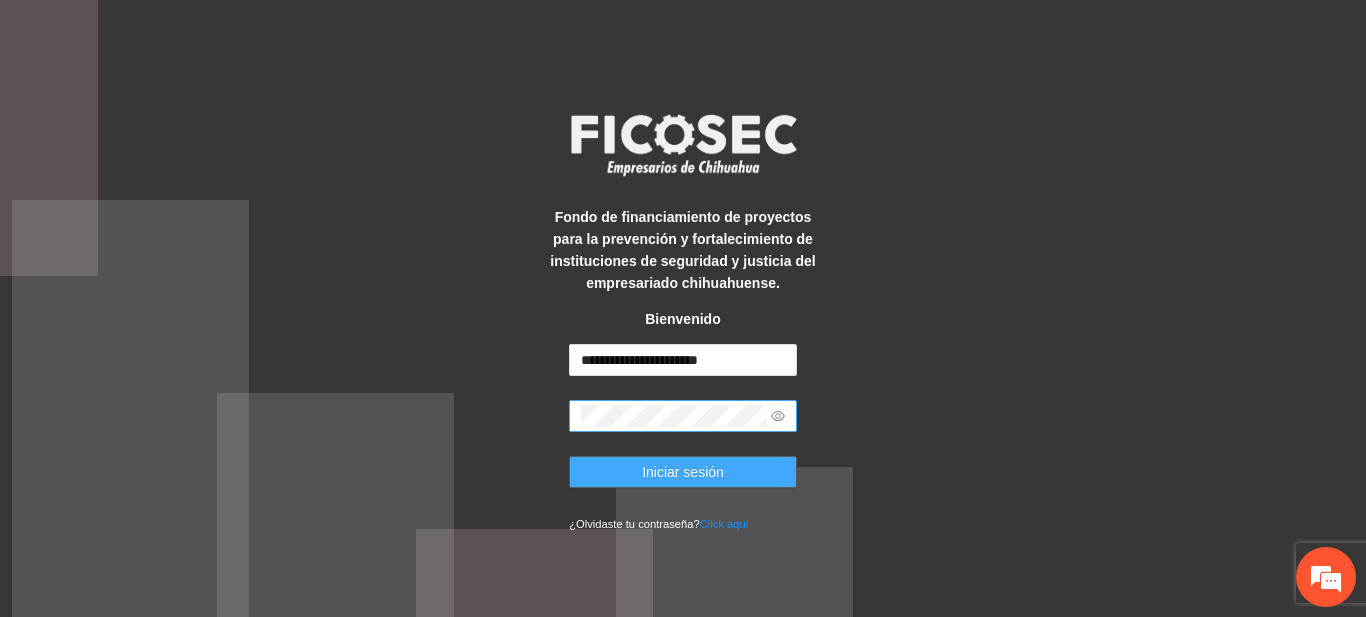click on "Iniciar sesión" at bounding box center [683, 472] 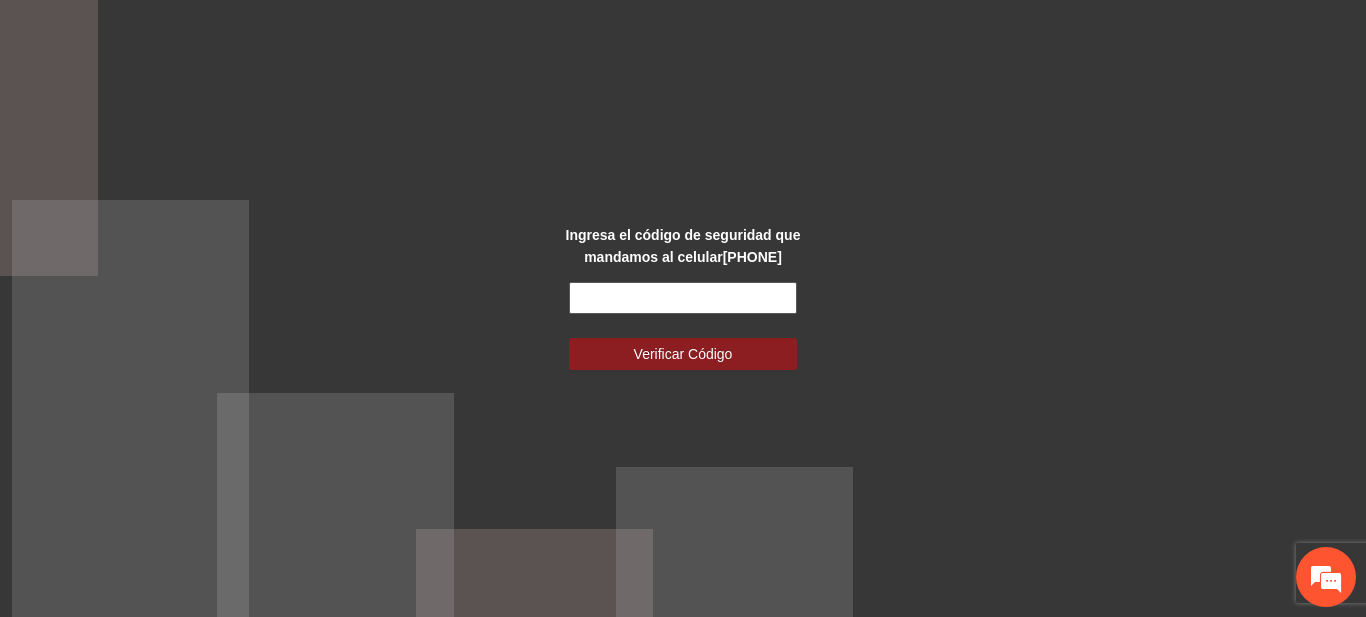 click at bounding box center [683, 298] 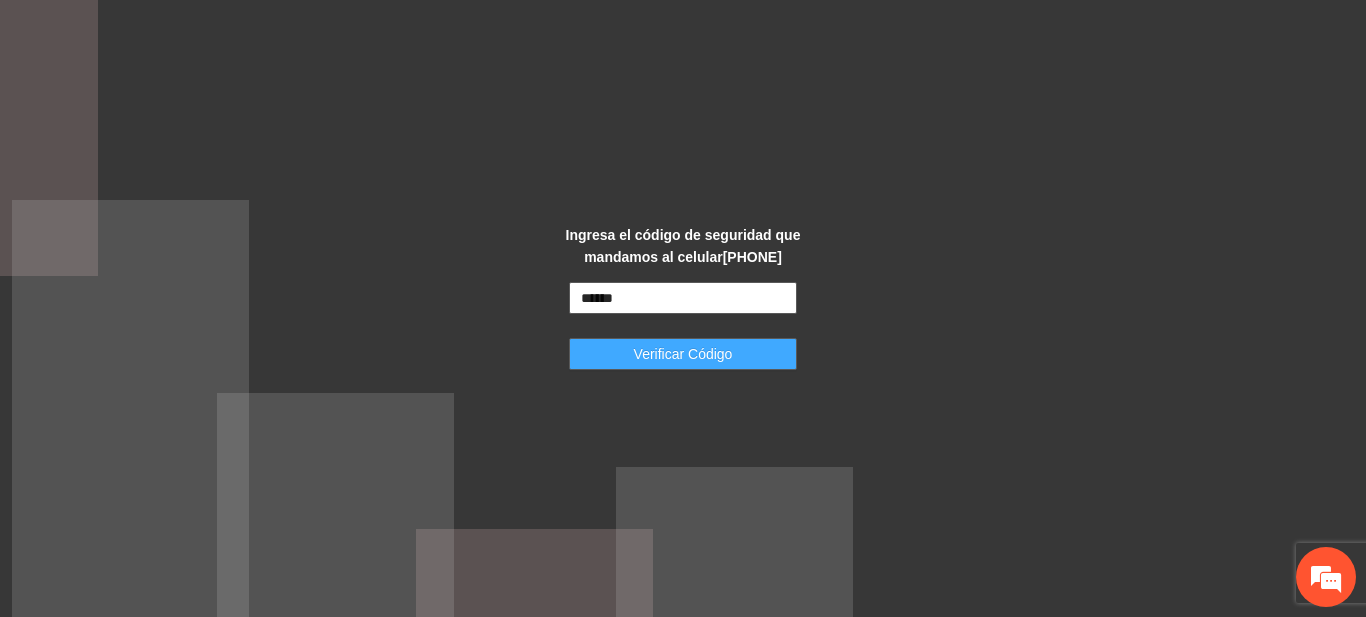 type on "******" 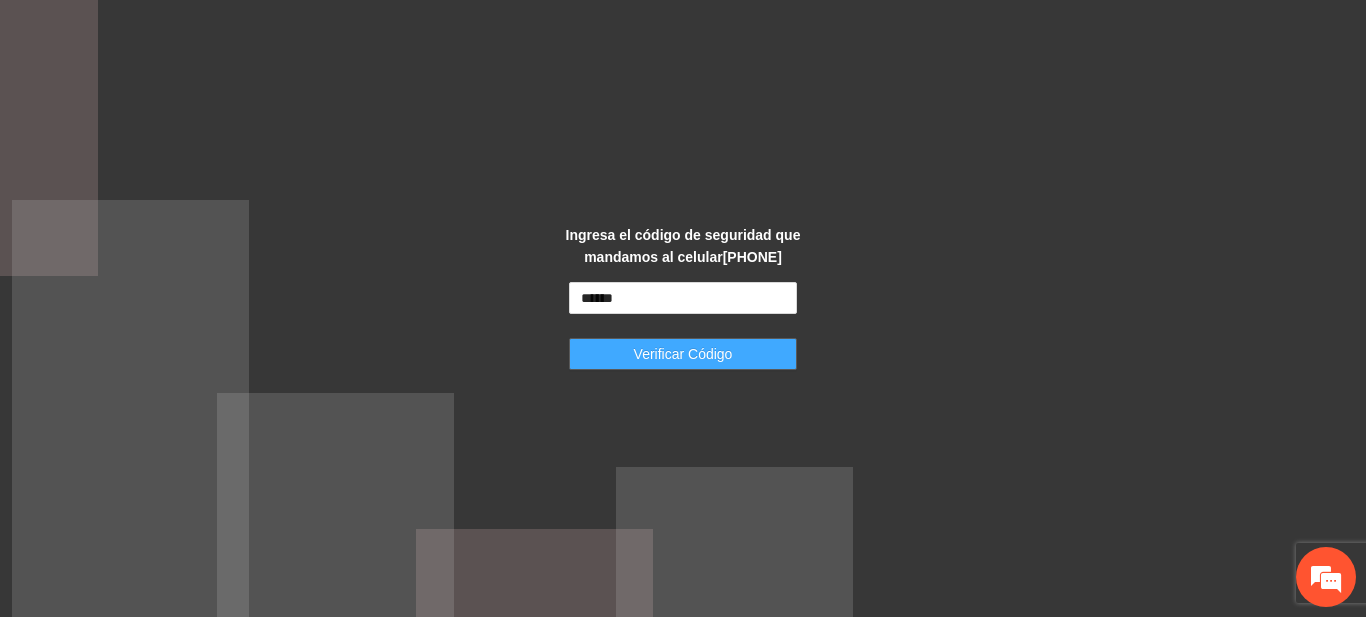 click on "Verificar Código" at bounding box center (683, 354) 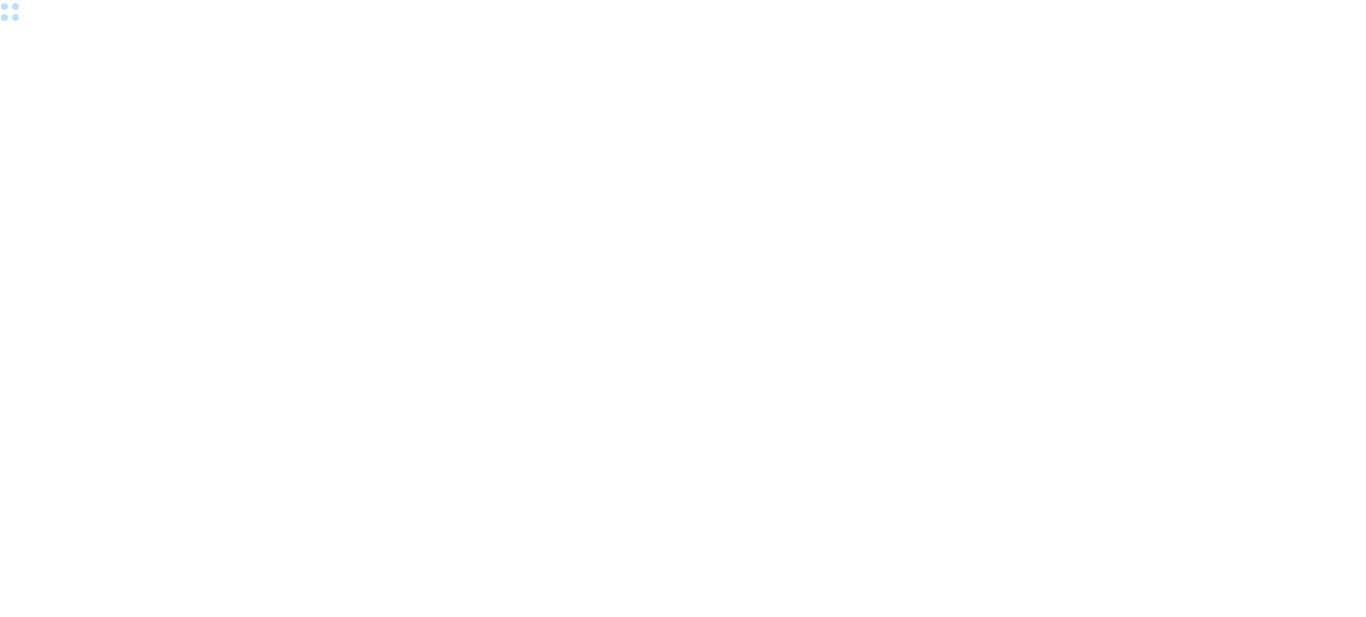 scroll, scrollTop: 0, scrollLeft: 0, axis: both 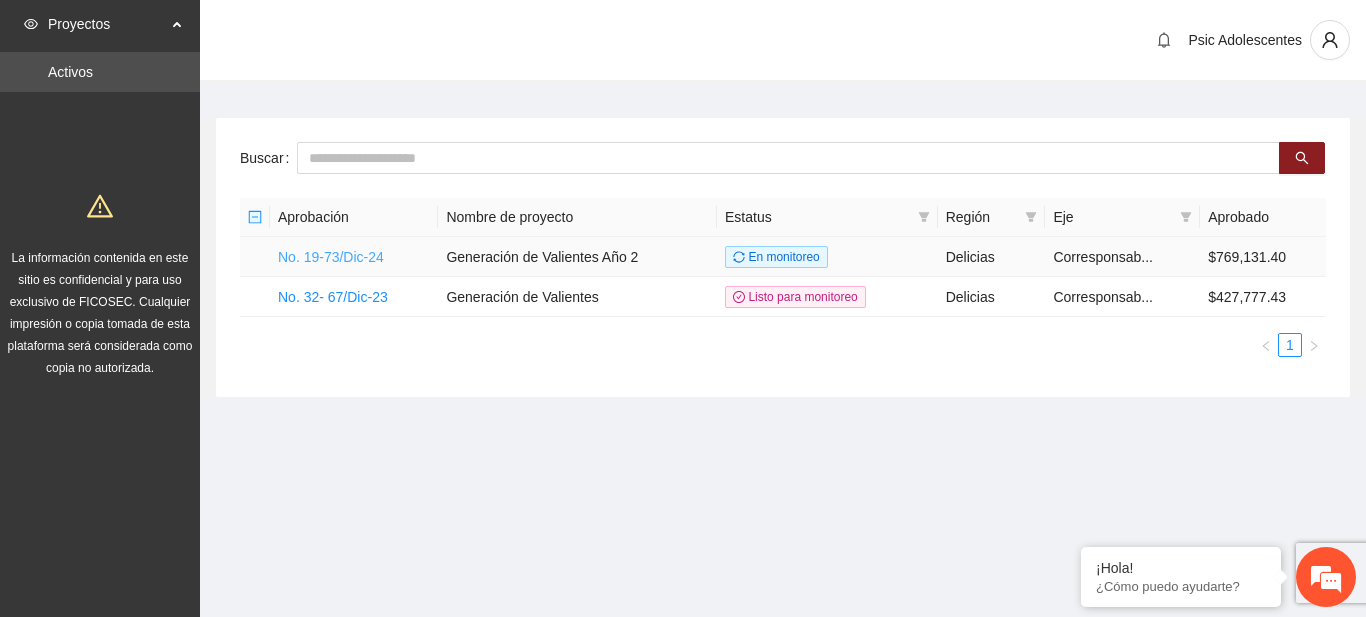 click on "No. 19-73/Dic-24" at bounding box center (331, 257) 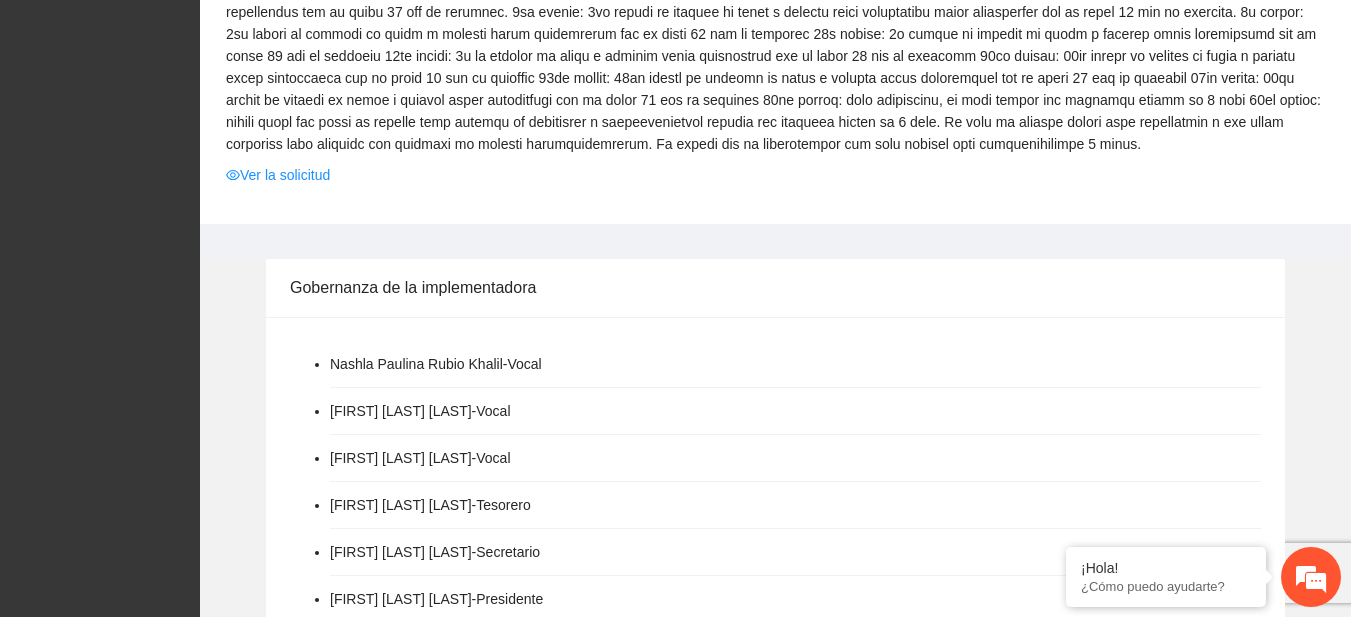 scroll, scrollTop: 628, scrollLeft: 0, axis: vertical 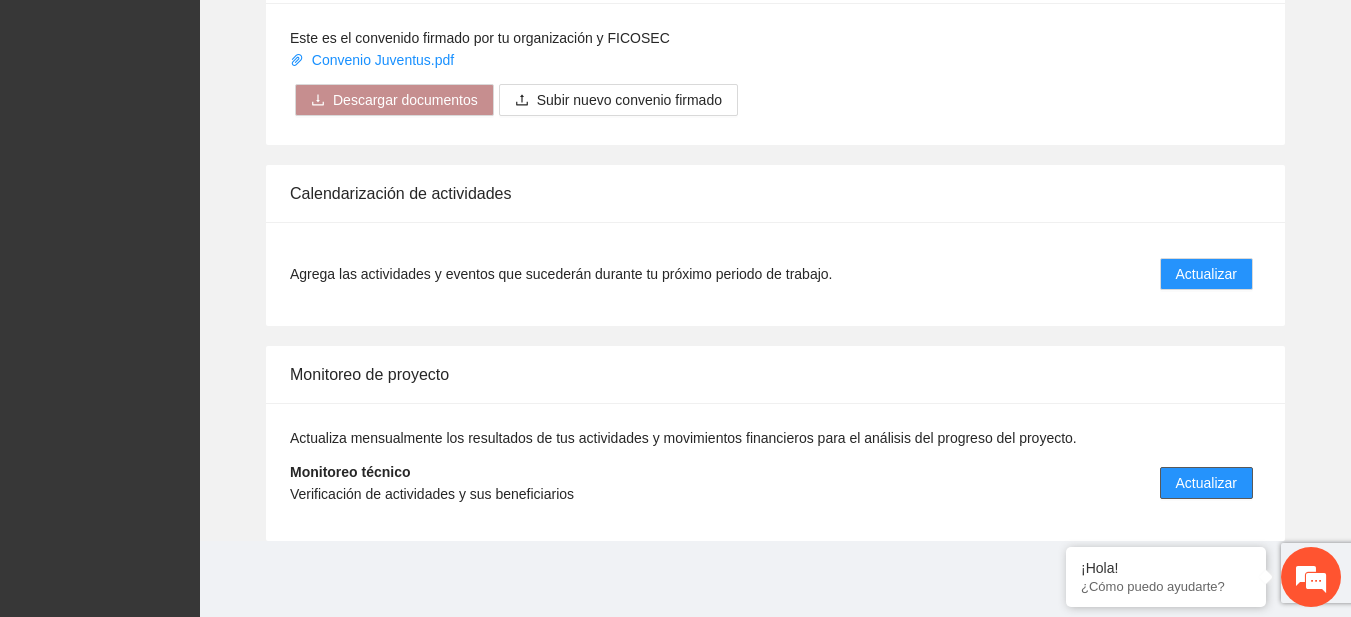 click on "Actualizar" at bounding box center (1206, 483) 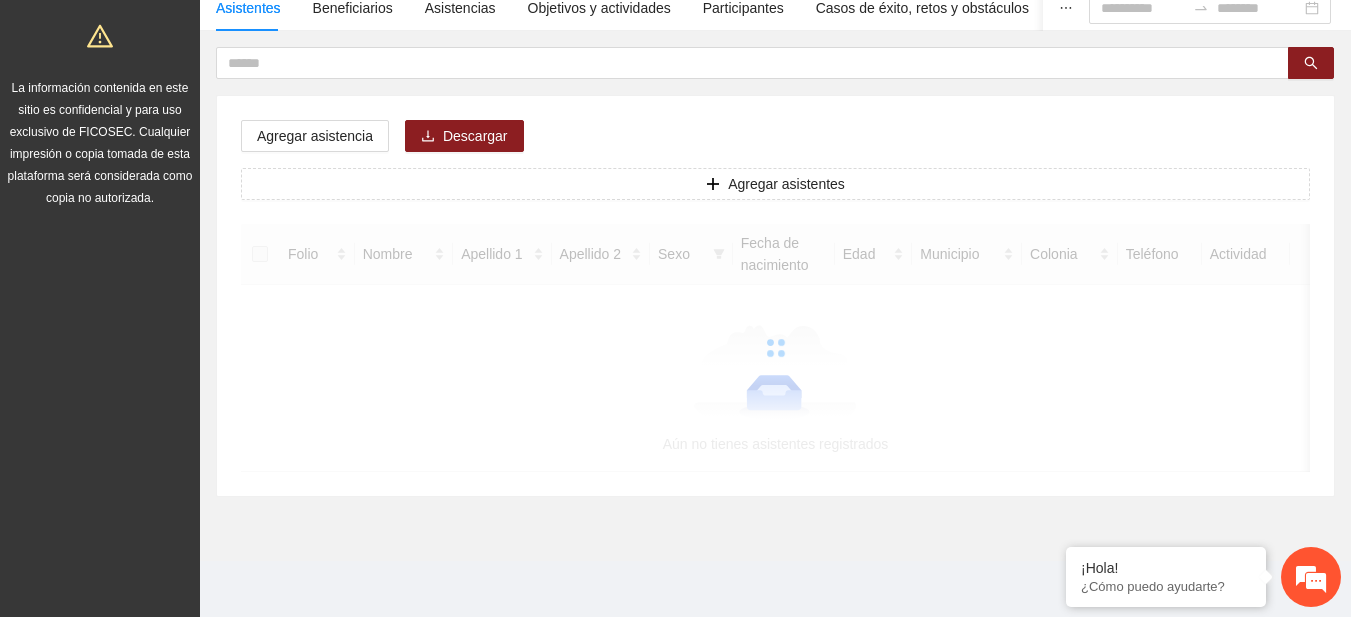 scroll, scrollTop: 0, scrollLeft: 0, axis: both 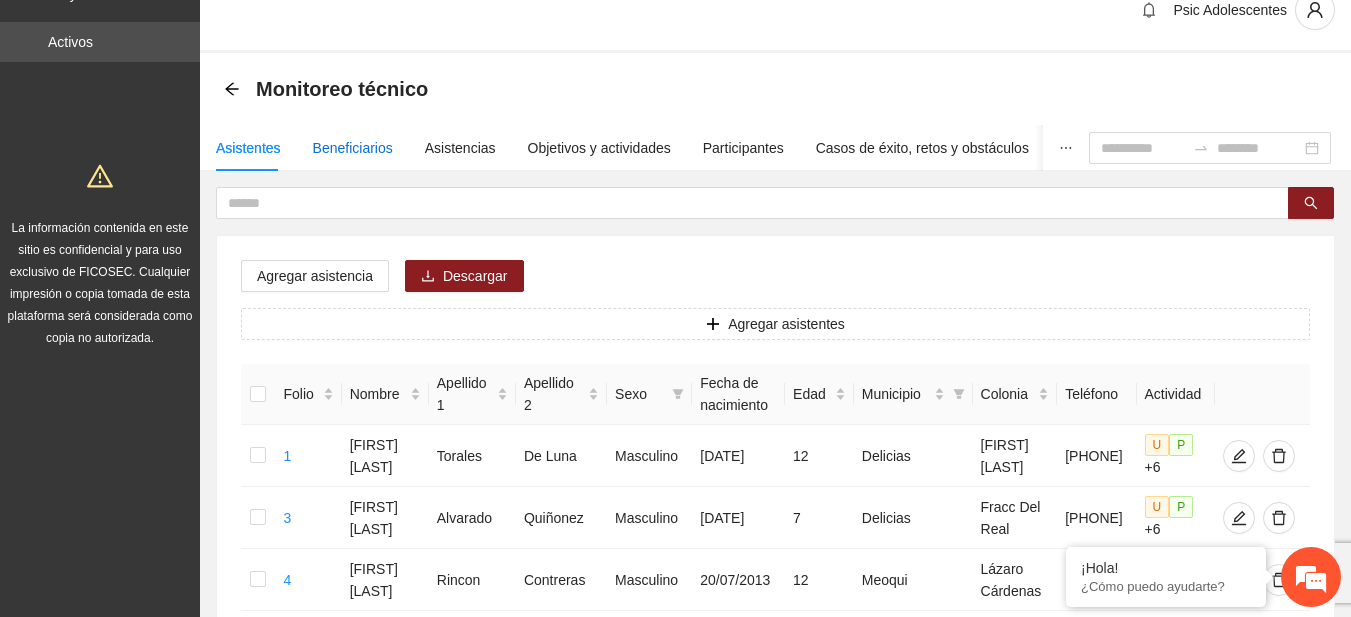 click on "Beneficiarios" at bounding box center [353, 148] 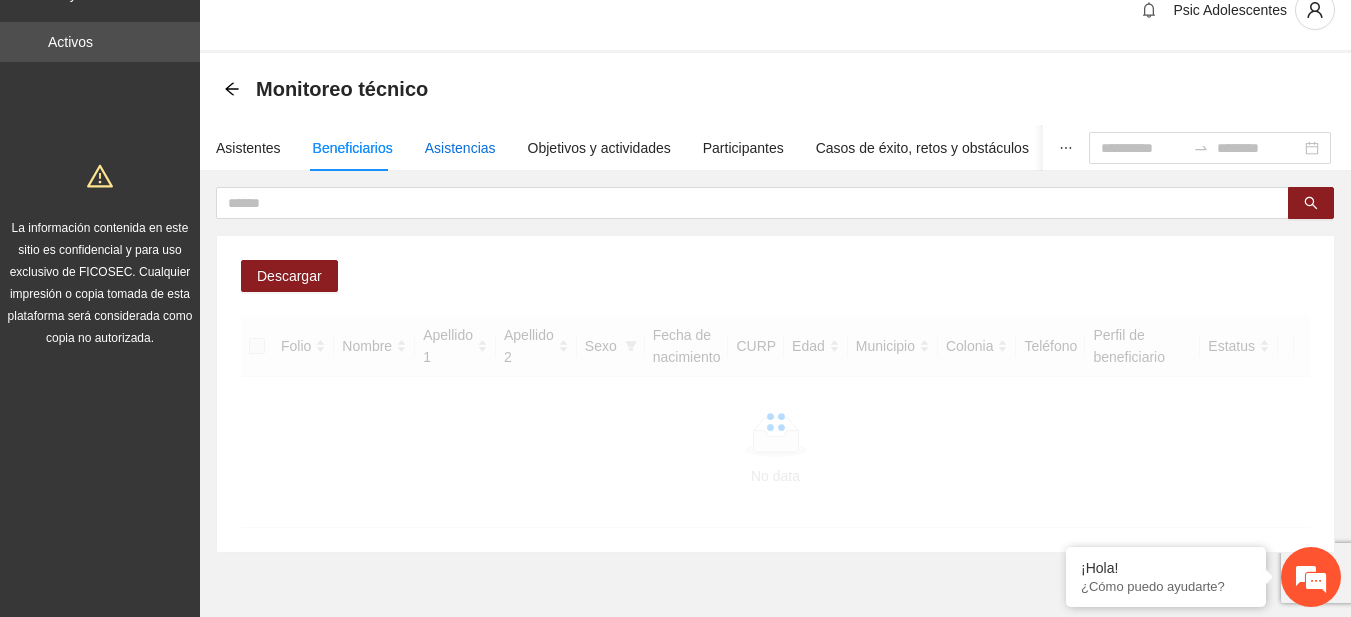 click on "Asistencias" at bounding box center (460, 148) 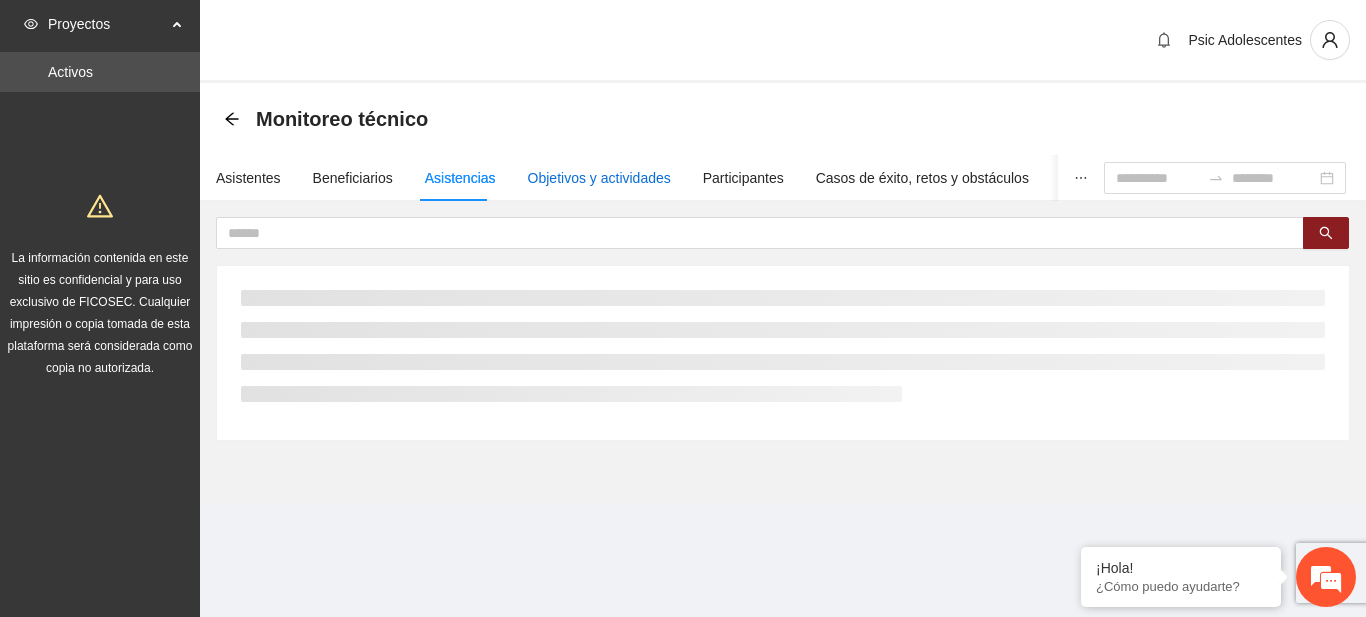 click on "Objetivos y actividades" at bounding box center [599, 178] 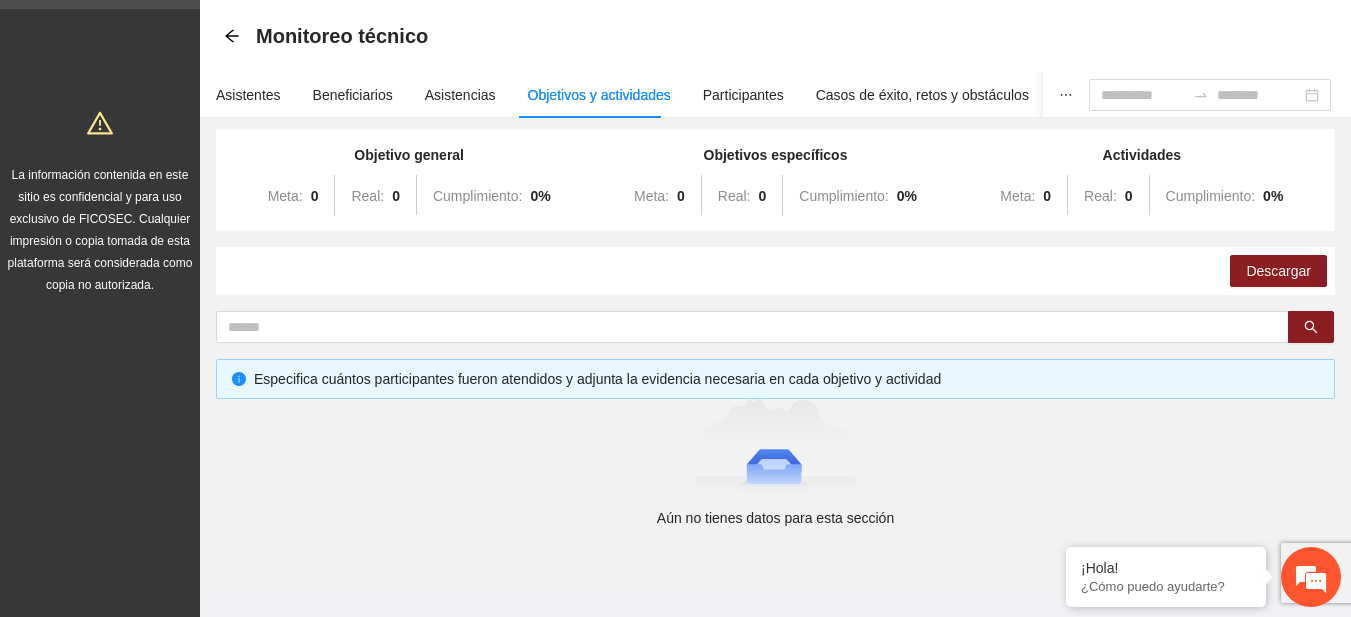 scroll, scrollTop: 85, scrollLeft: 0, axis: vertical 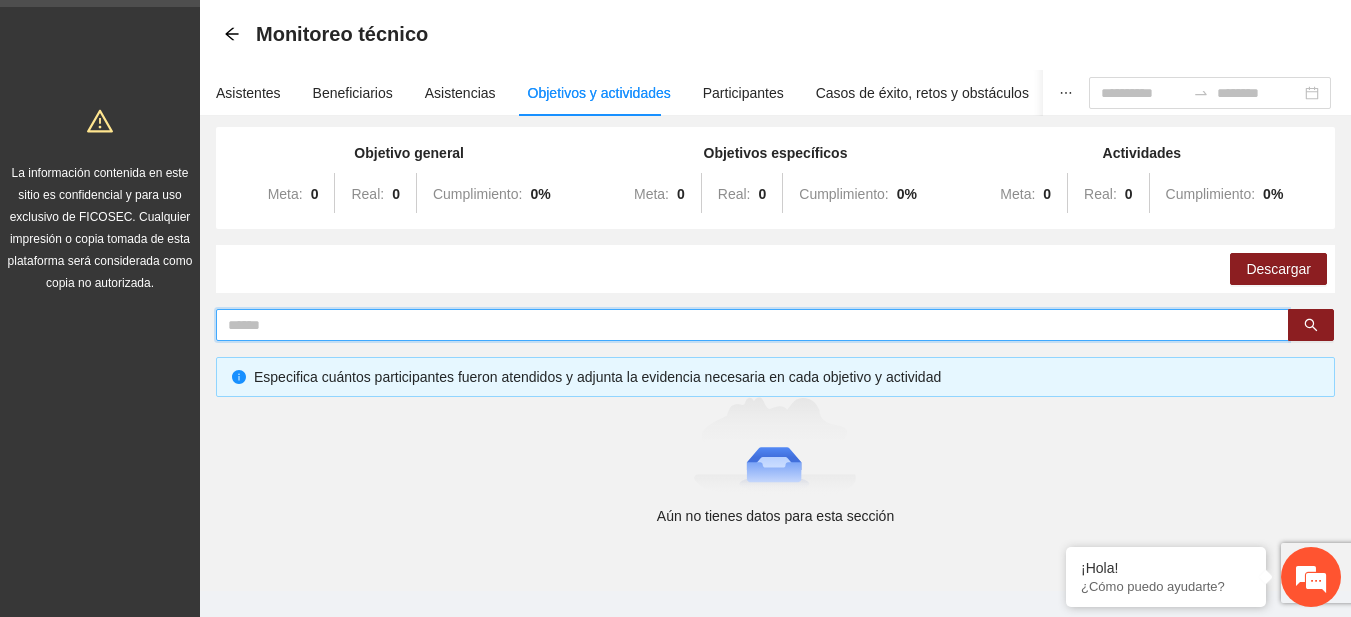 click at bounding box center (744, 325) 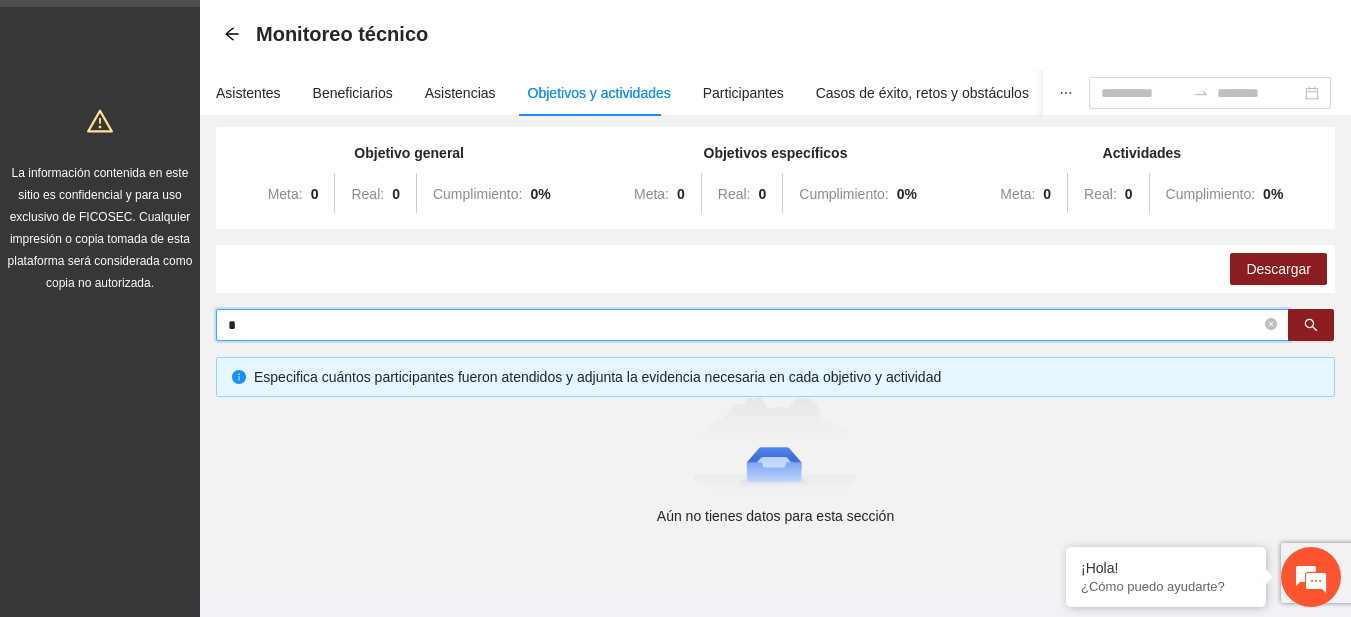 type 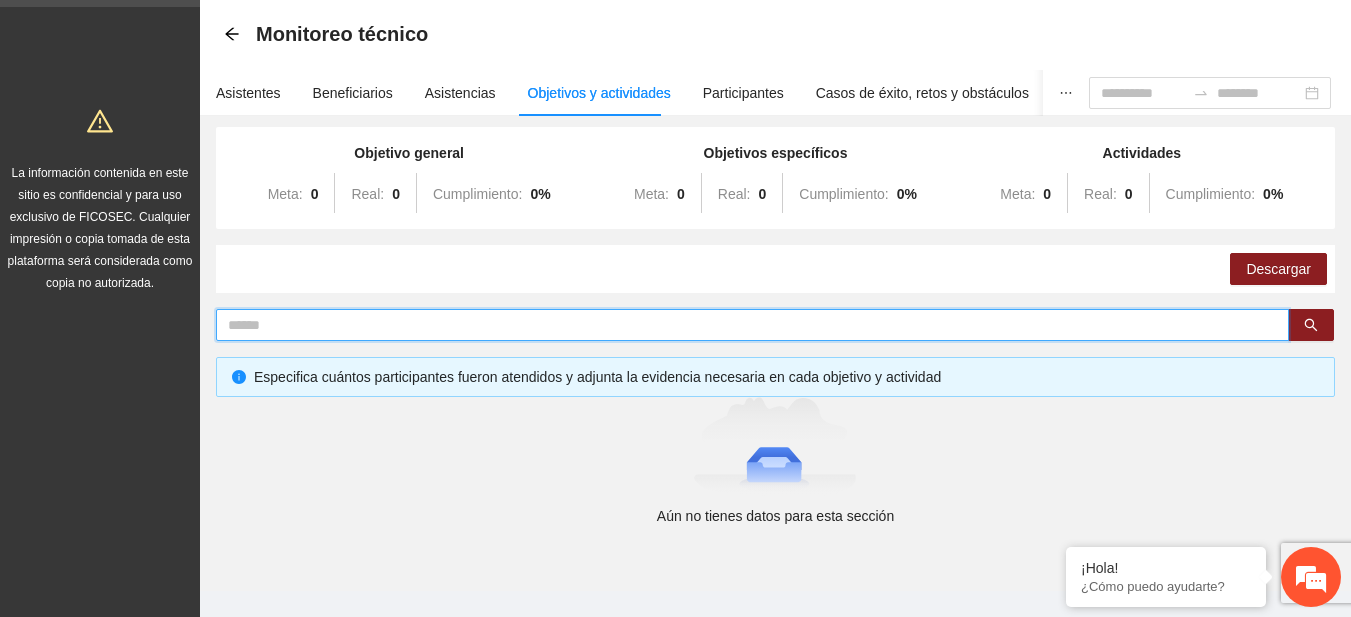 scroll, scrollTop: 115, scrollLeft: 0, axis: vertical 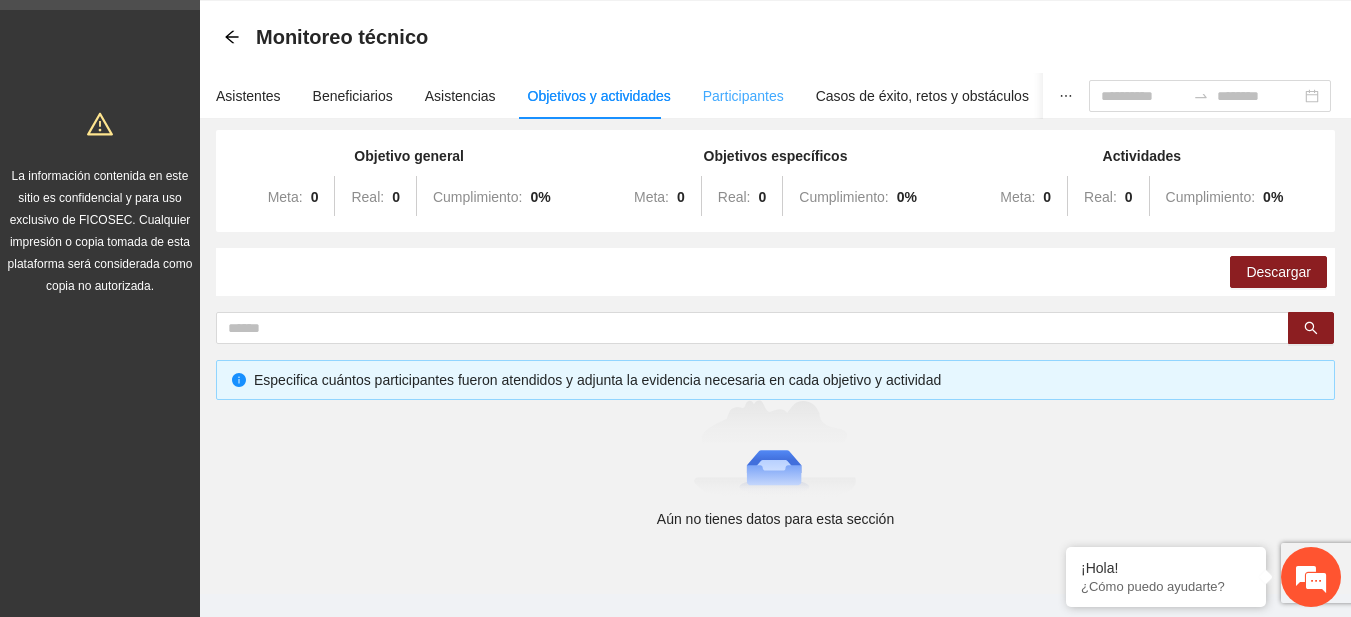 click on "Participantes" at bounding box center [743, 96] 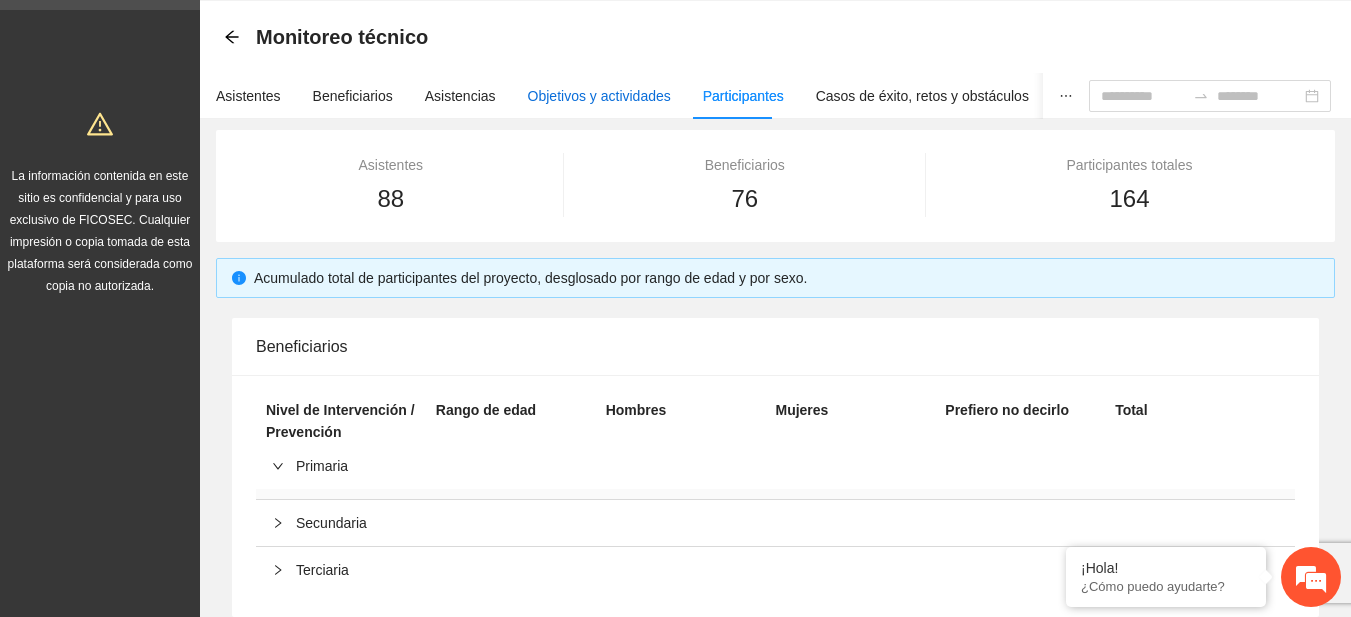 click on "Objetivos y actividades" at bounding box center (599, 96) 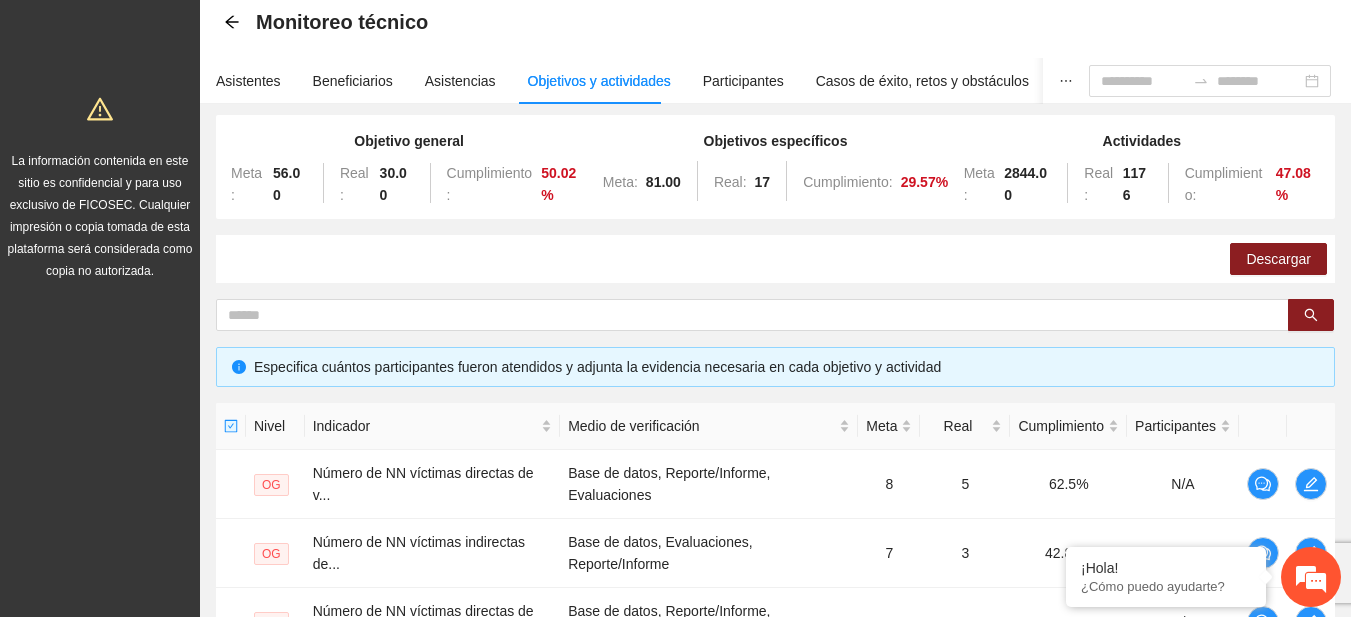 scroll, scrollTop: 0, scrollLeft: 0, axis: both 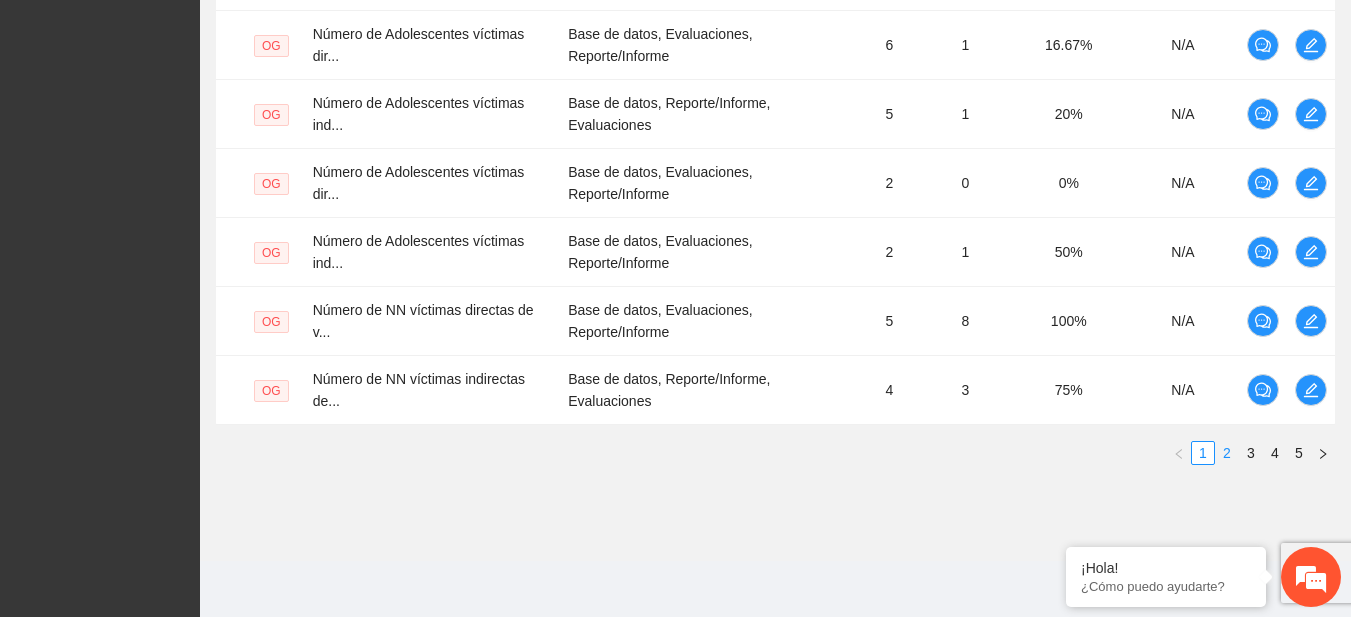 click on "2" at bounding box center (1227, 453) 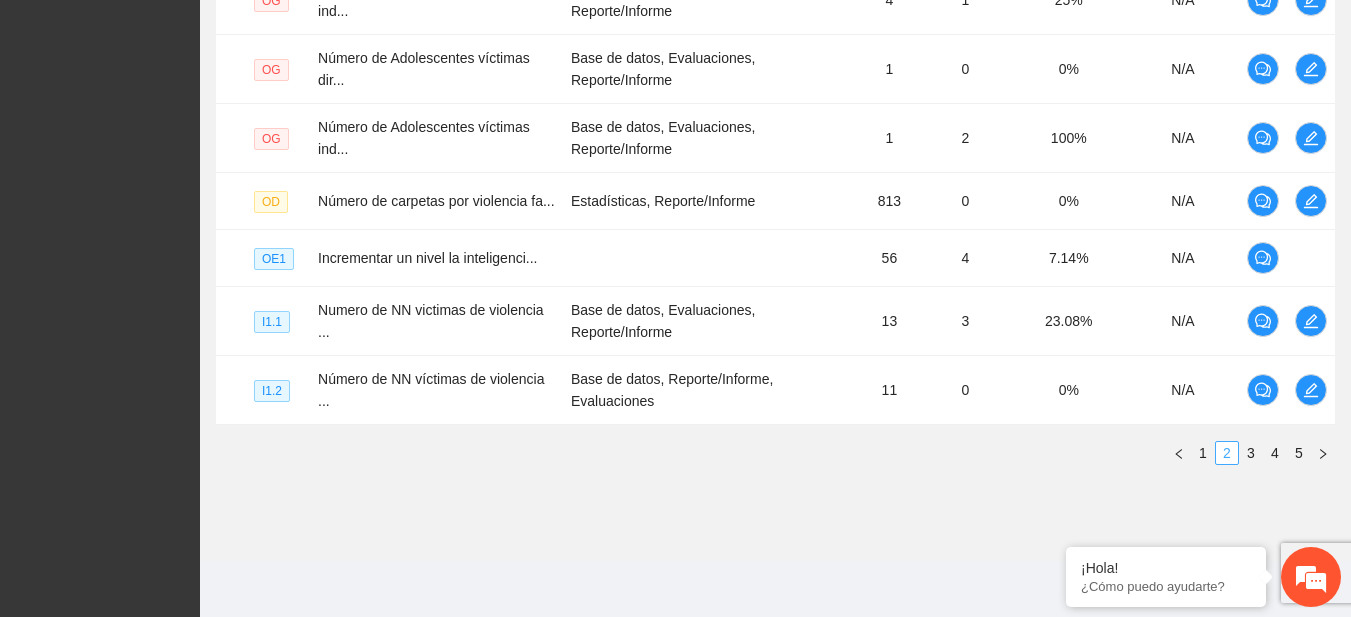 scroll, scrollTop: 788, scrollLeft: 0, axis: vertical 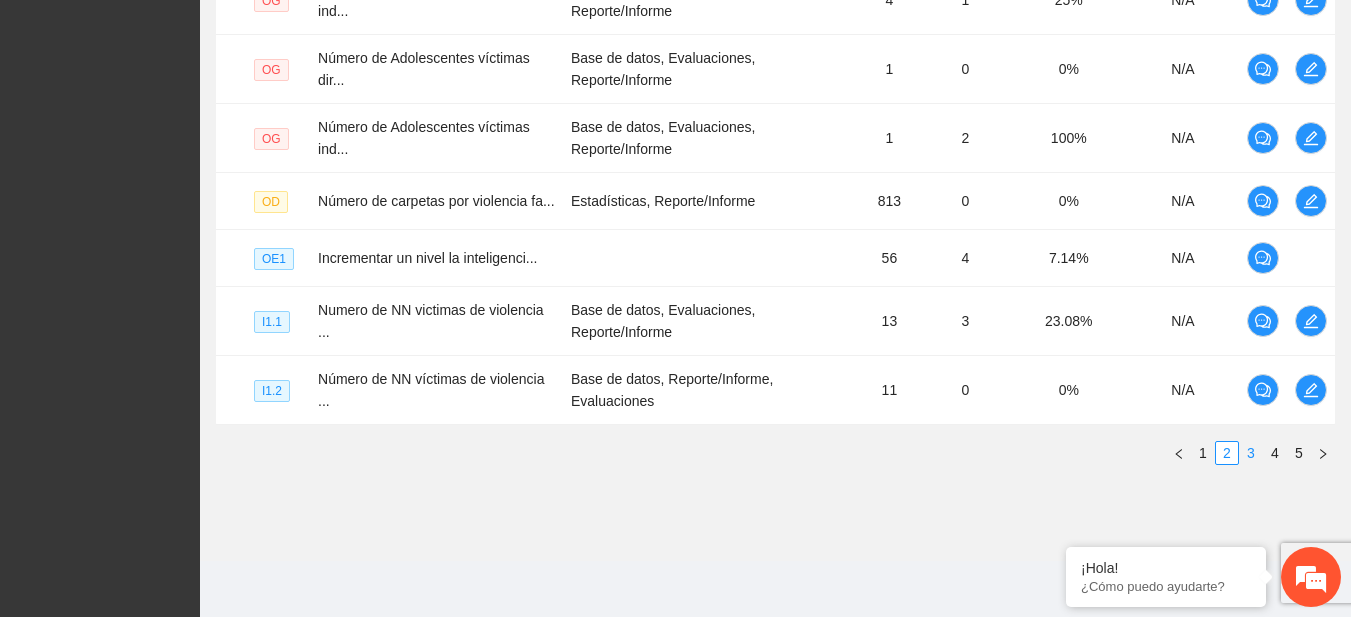 click on "3" at bounding box center [1251, 453] 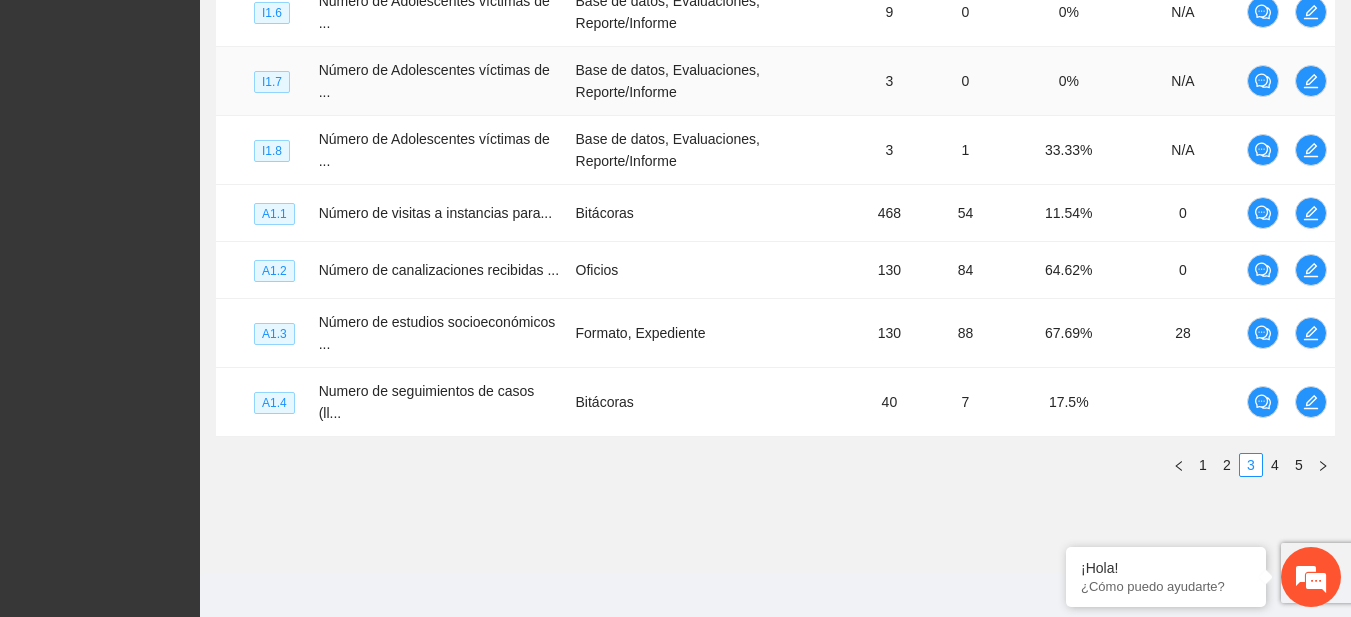 click on "Número de Adolescentes víctimas de ..." at bounding box center (439, 81) 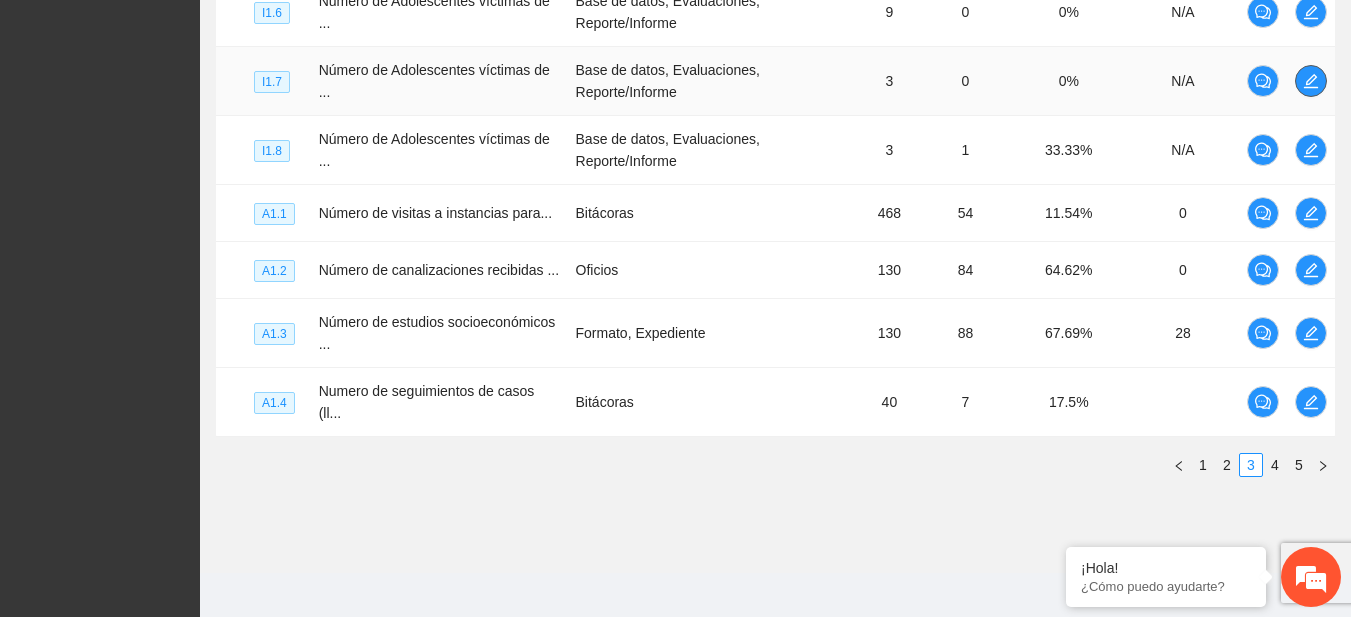 click 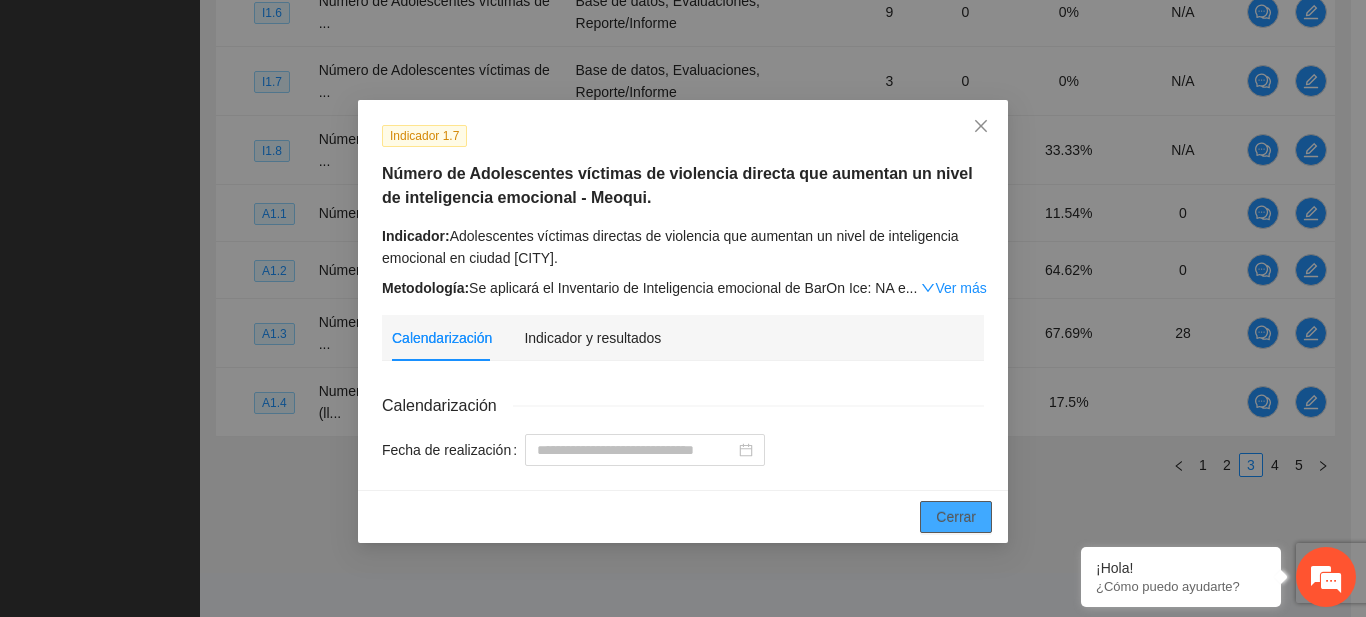 click on "Cerrar" at bounding box center [956, 517] 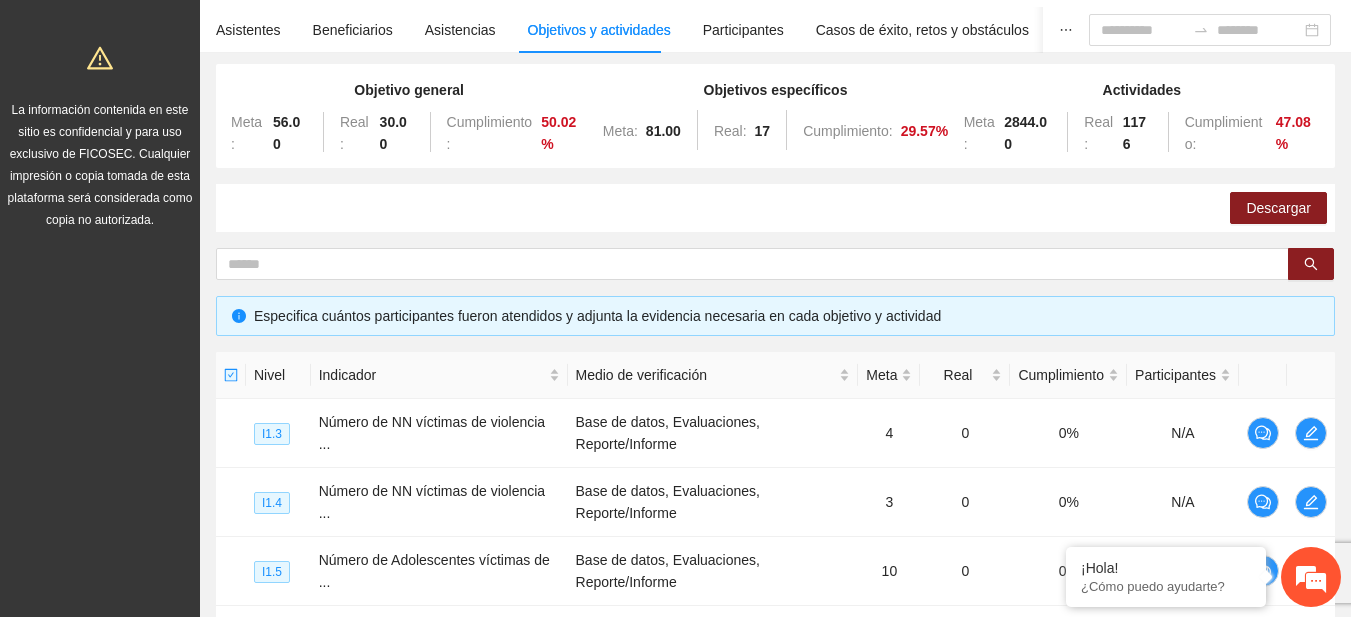 scroll, scrollTop: 146, scrollLeft: 0, axis: vertical 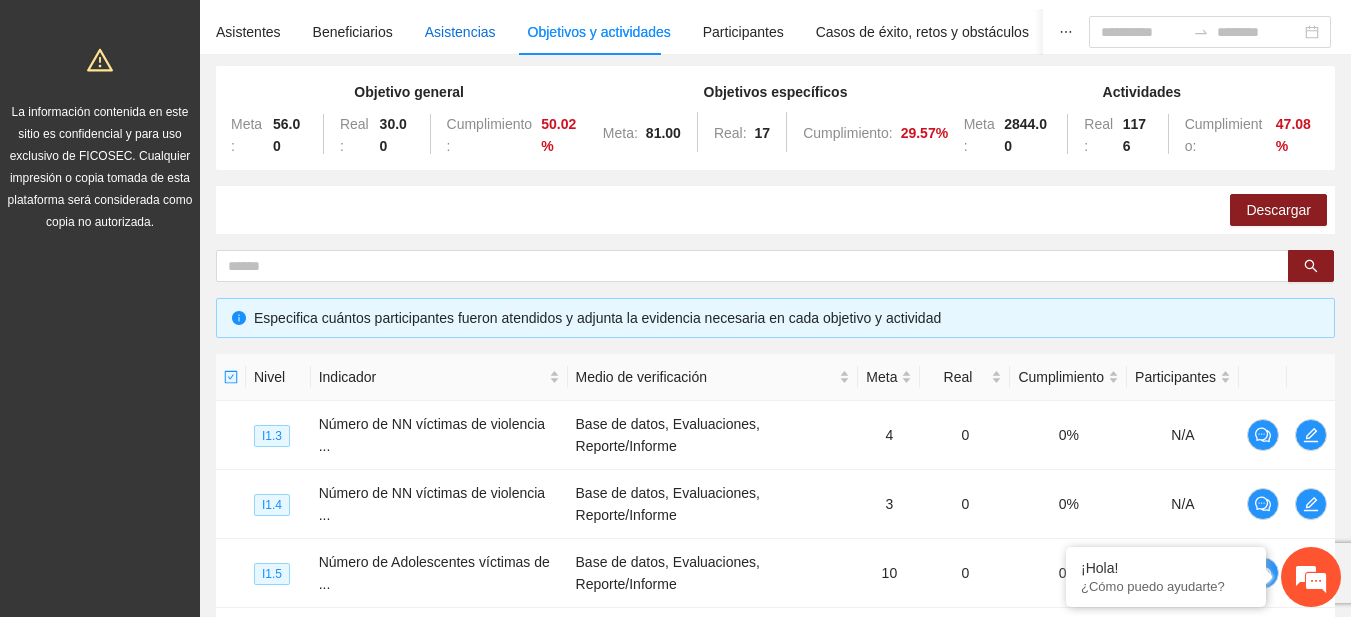 click on "Asistencias" at bounding box center [460, 32] 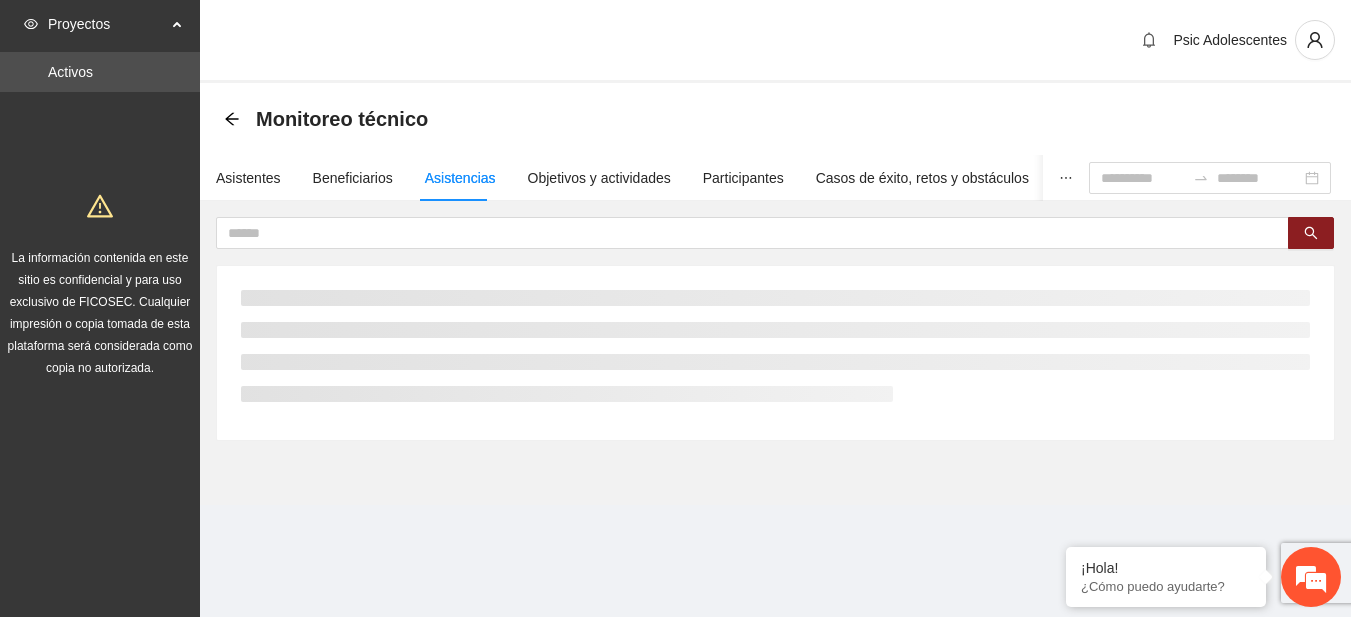 scroll, scrollTop: 0, scrollLeft: 0, axis: both 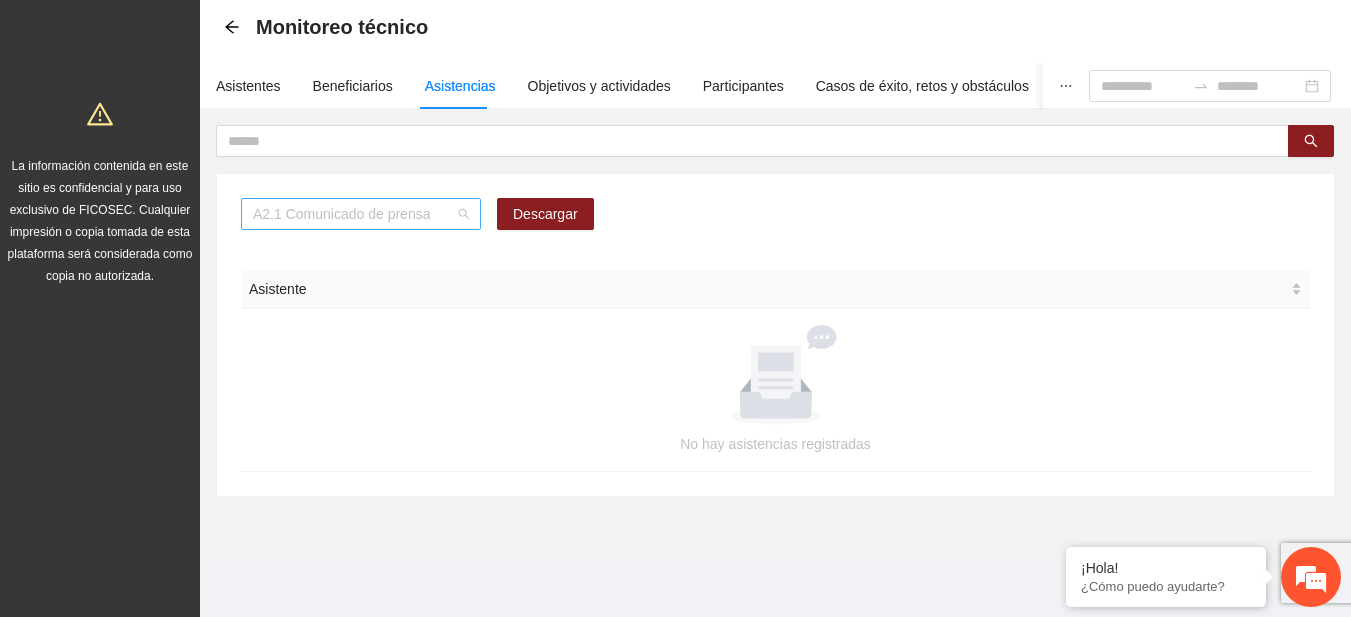 click on "A2.1 Comunicado de prensa" at bounding box center (361, 214) 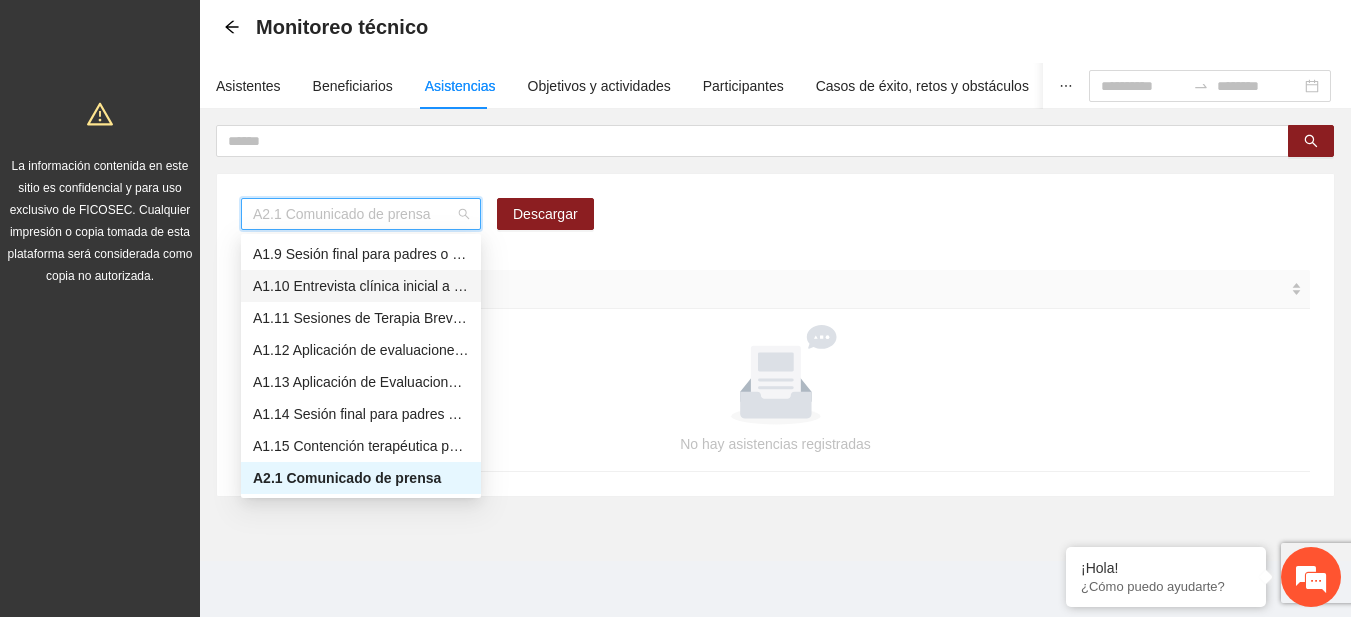 click on "A1.10 Entrevista clínica inicial a padres o tutores de Adolescentes" at bounding box center (361, 286) 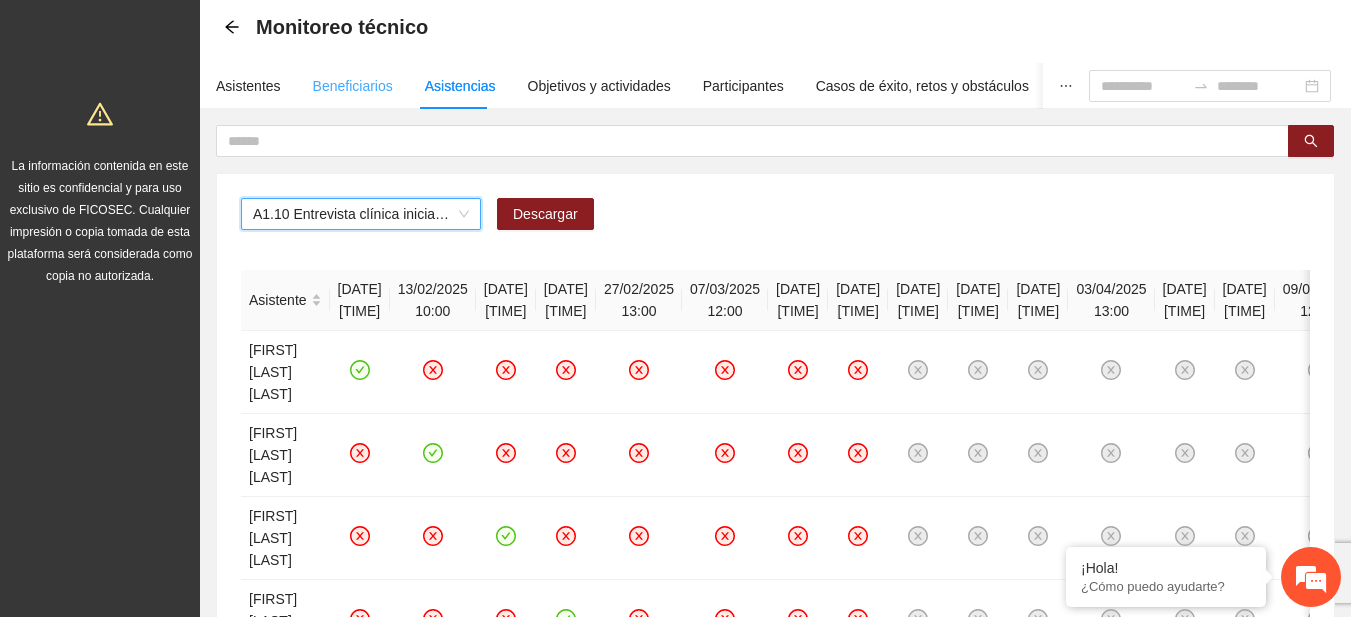 click on "Beneficiarios" at bounding box center (353, 86) 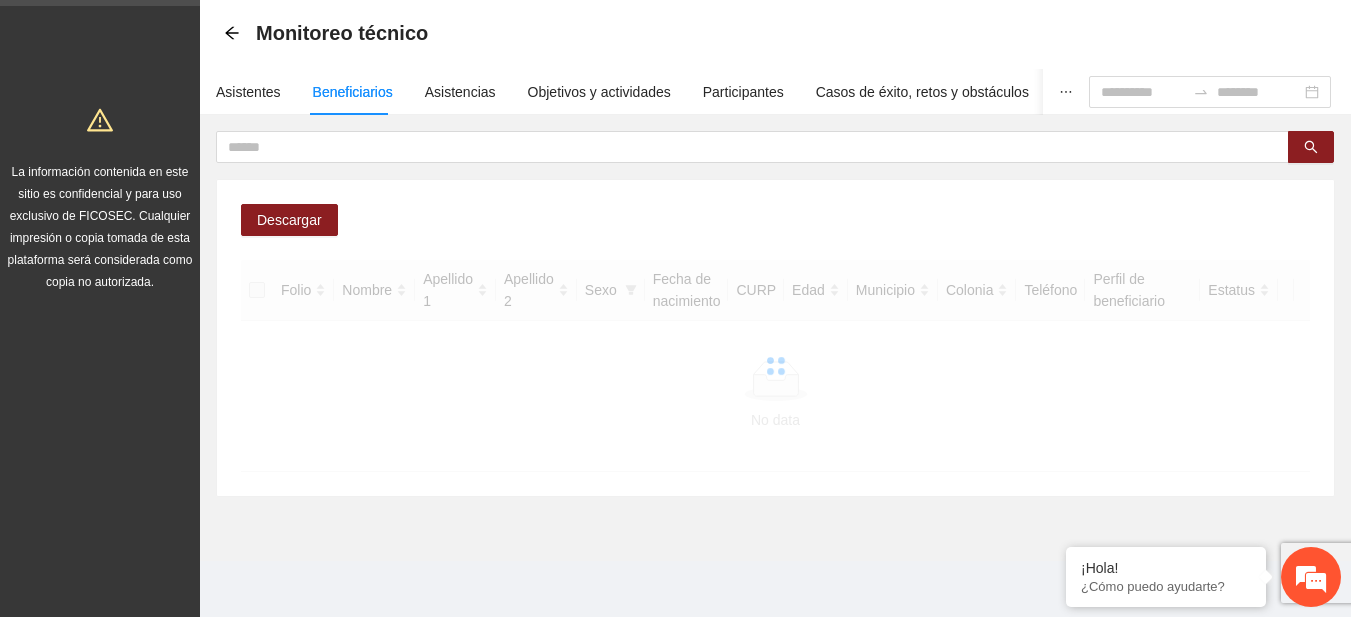 scroll, scrollTop: 92, scrollLeft: 0, axis: vertical 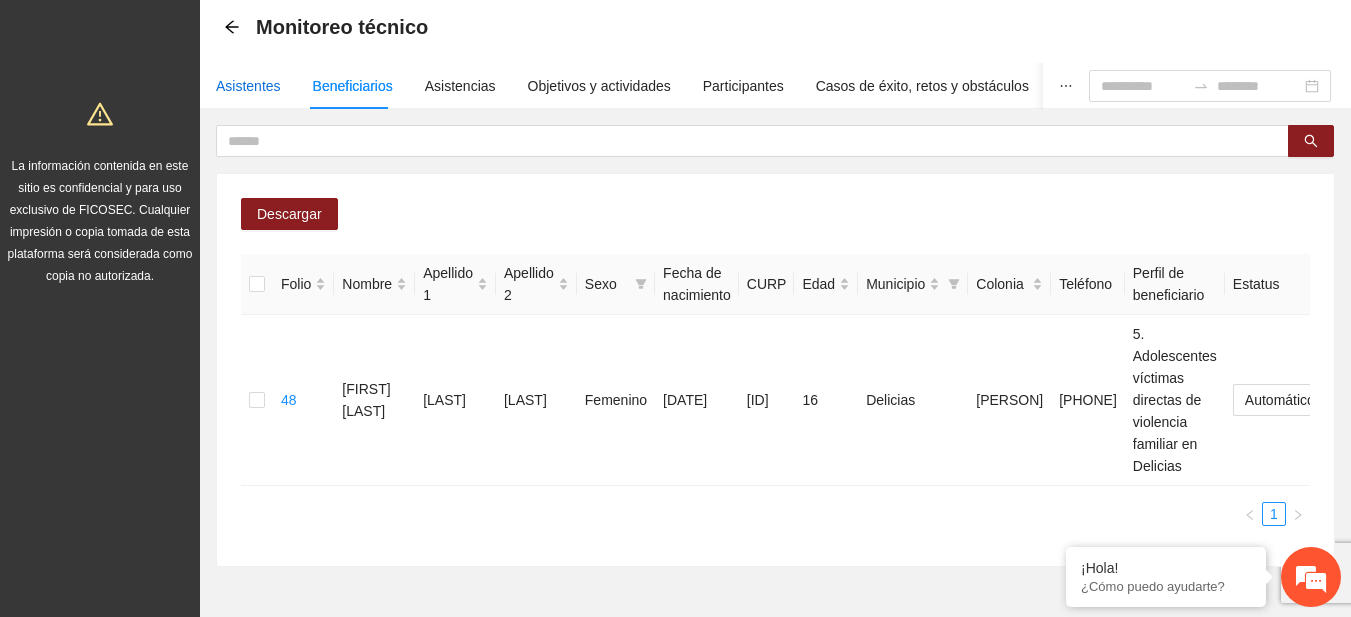 click on "Asistentes" at bounding box center [248, 86] 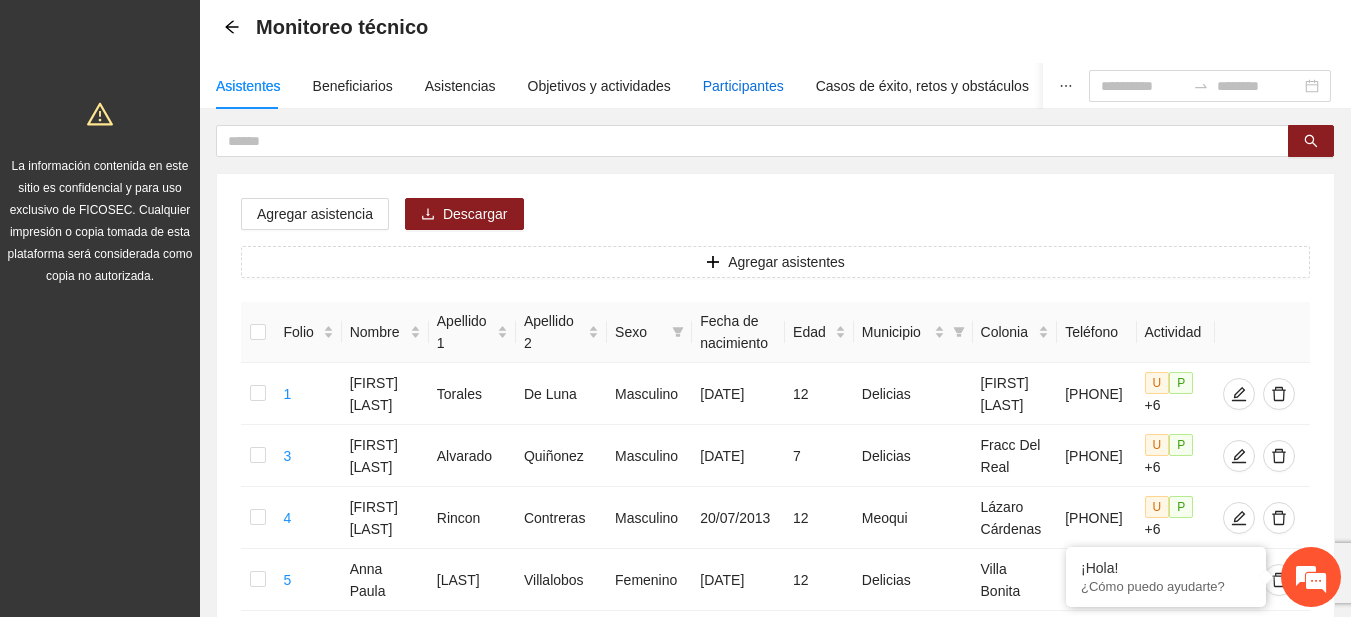 click on "Participantes" at bounding box center [743, 86] 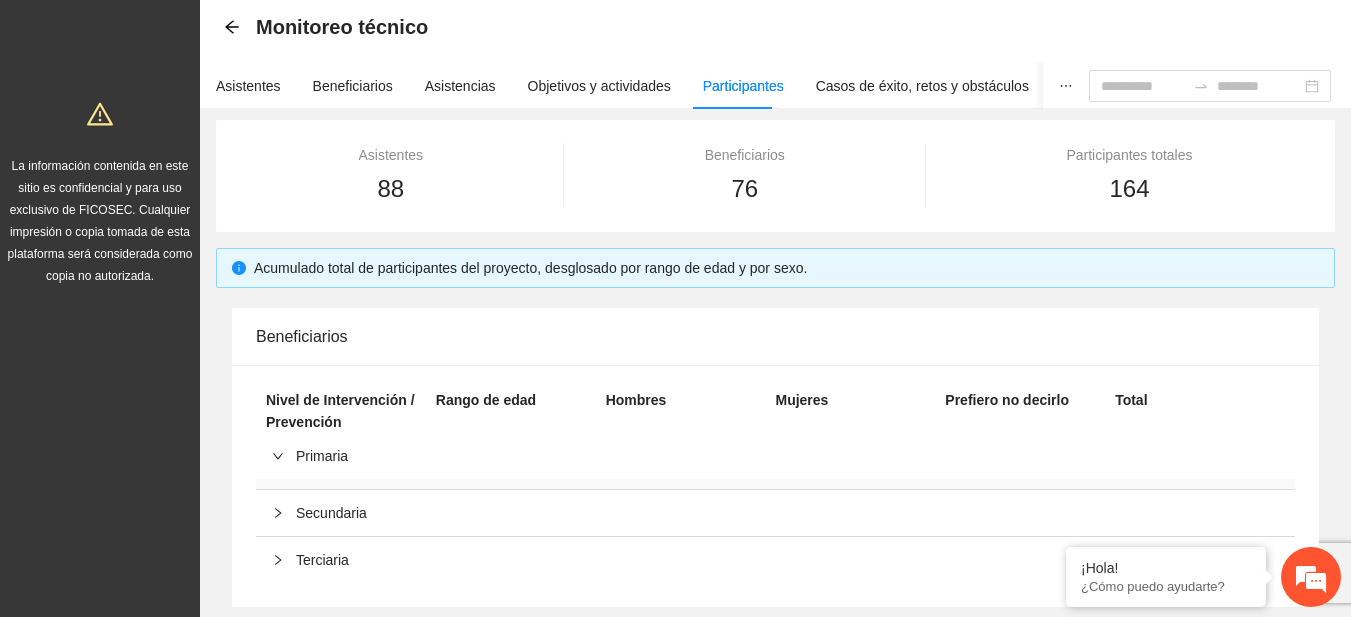 scroll, scrollTop: 0, scrollLeft: 0, axis: both 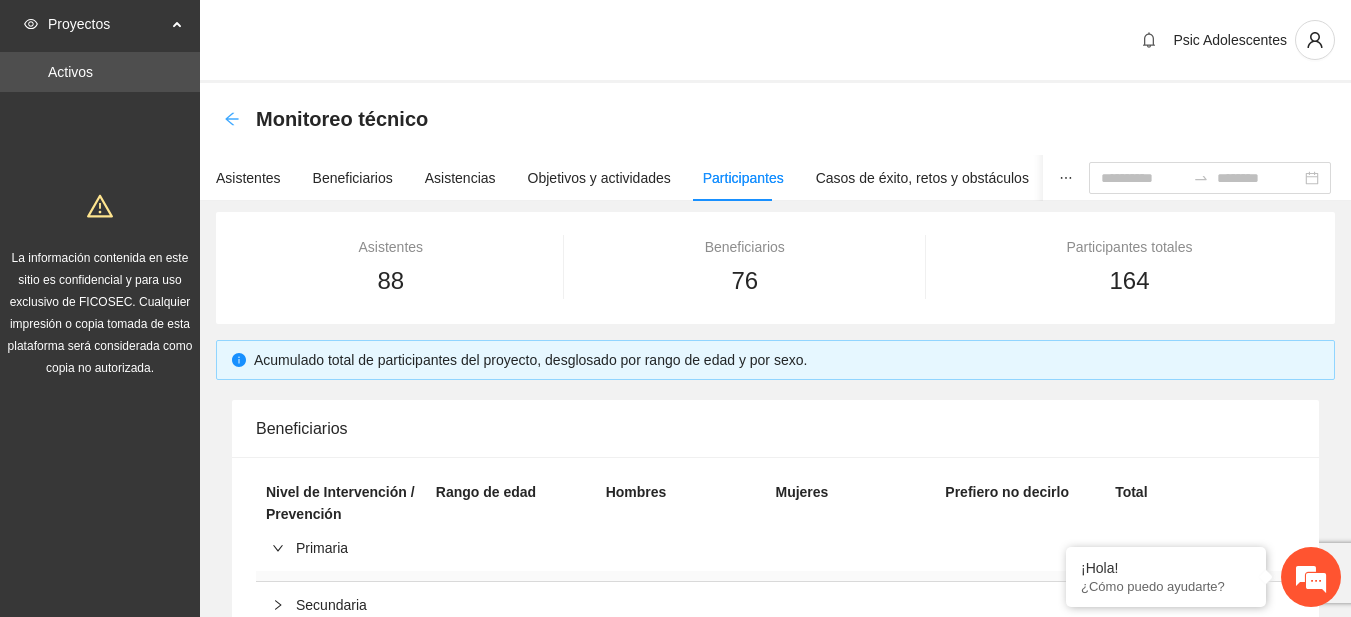 click 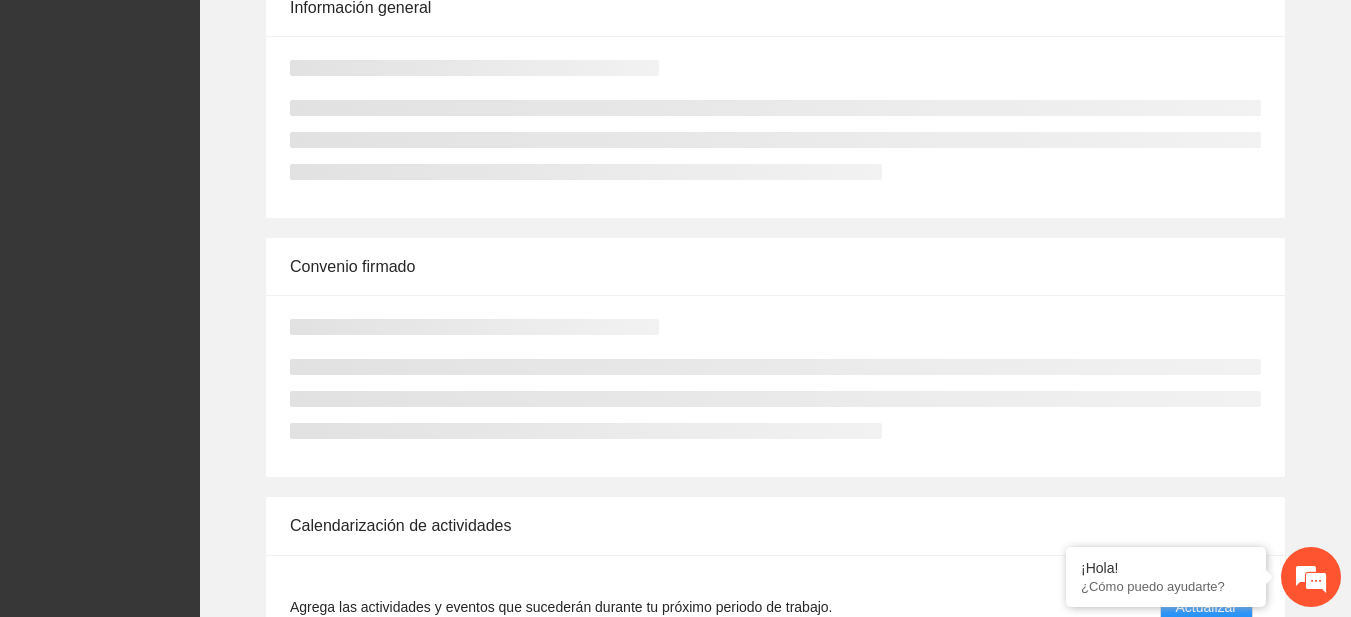 scroll, scrollTop: 0, scrollLeft: 0, axis: both 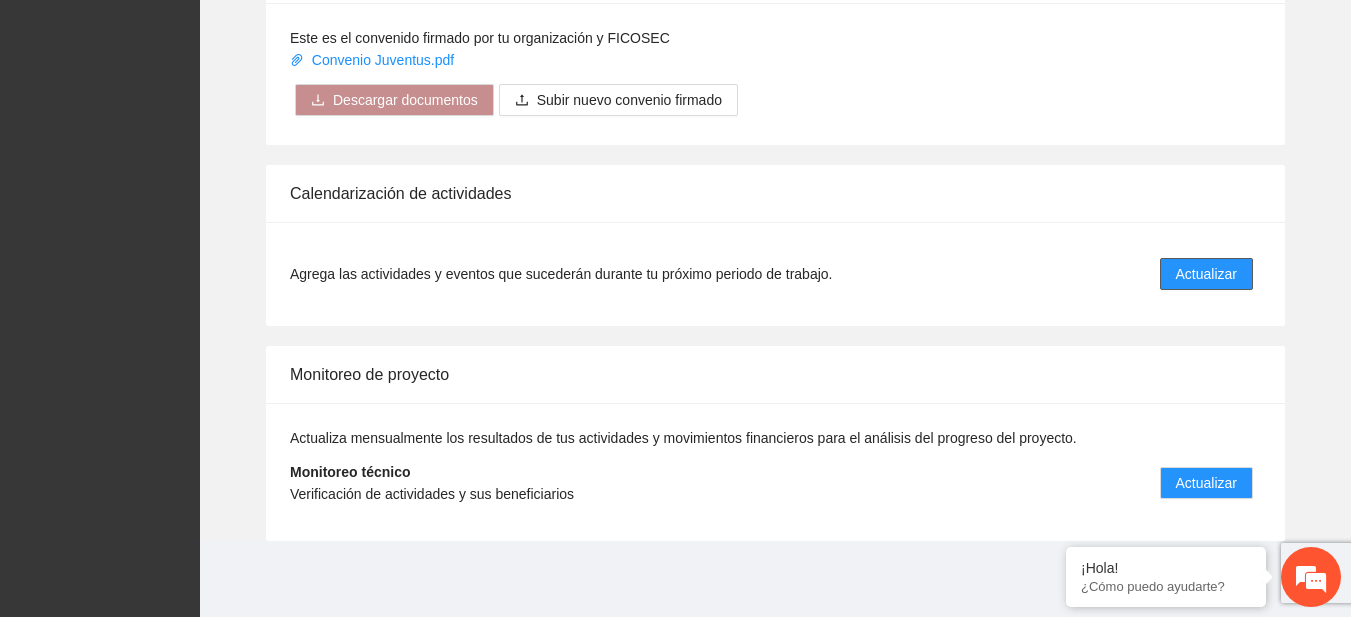 click on "Actualizar" at bounding box center (1206, 274) 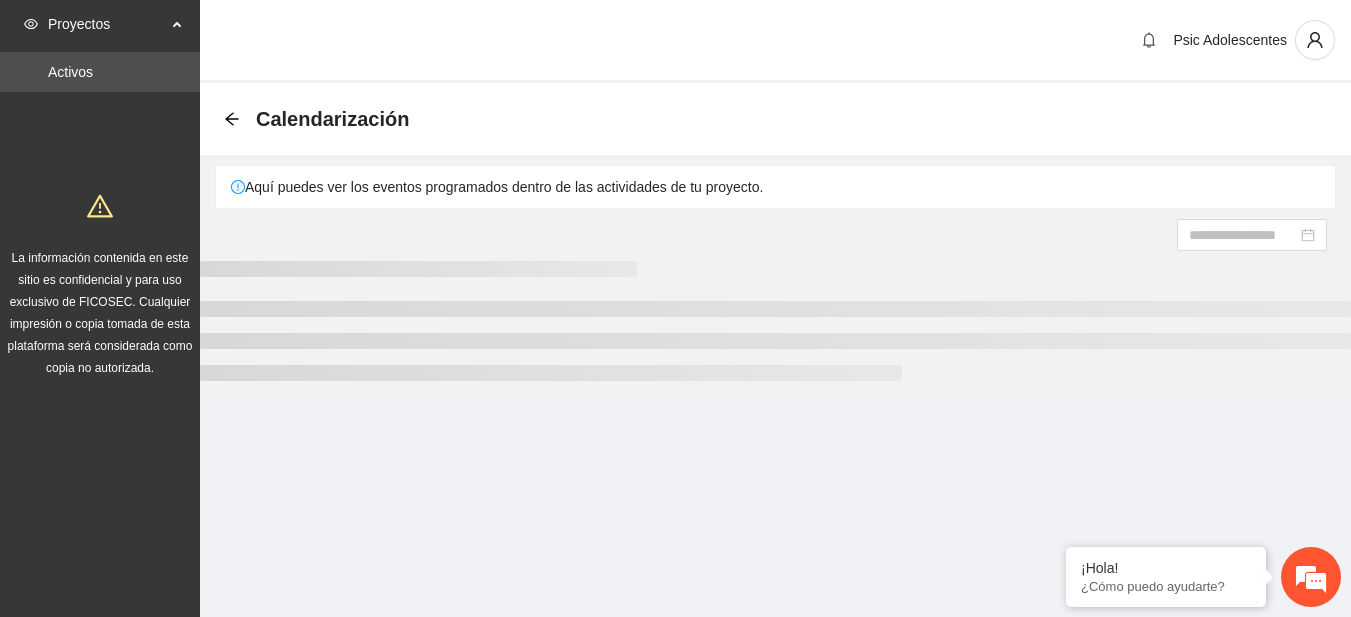 scroll, scrollTop: 0, scrollLeft: 0, axis: both 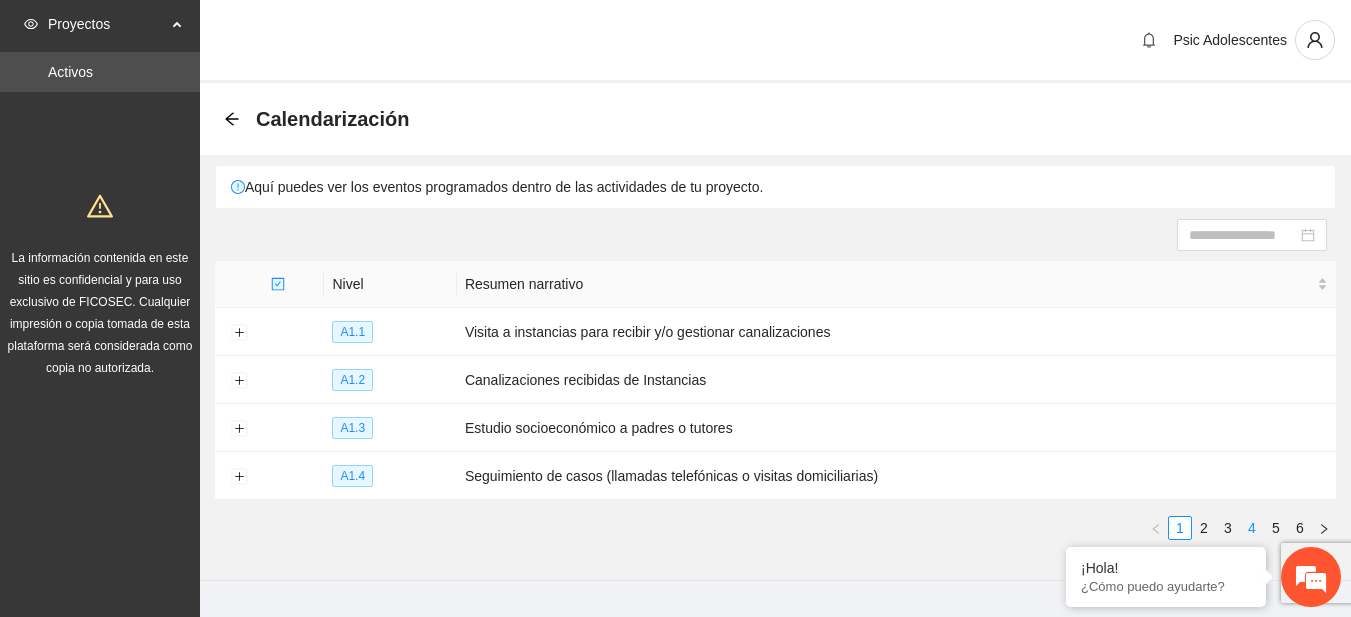 click on "4" at bounding box center (1252, 528) 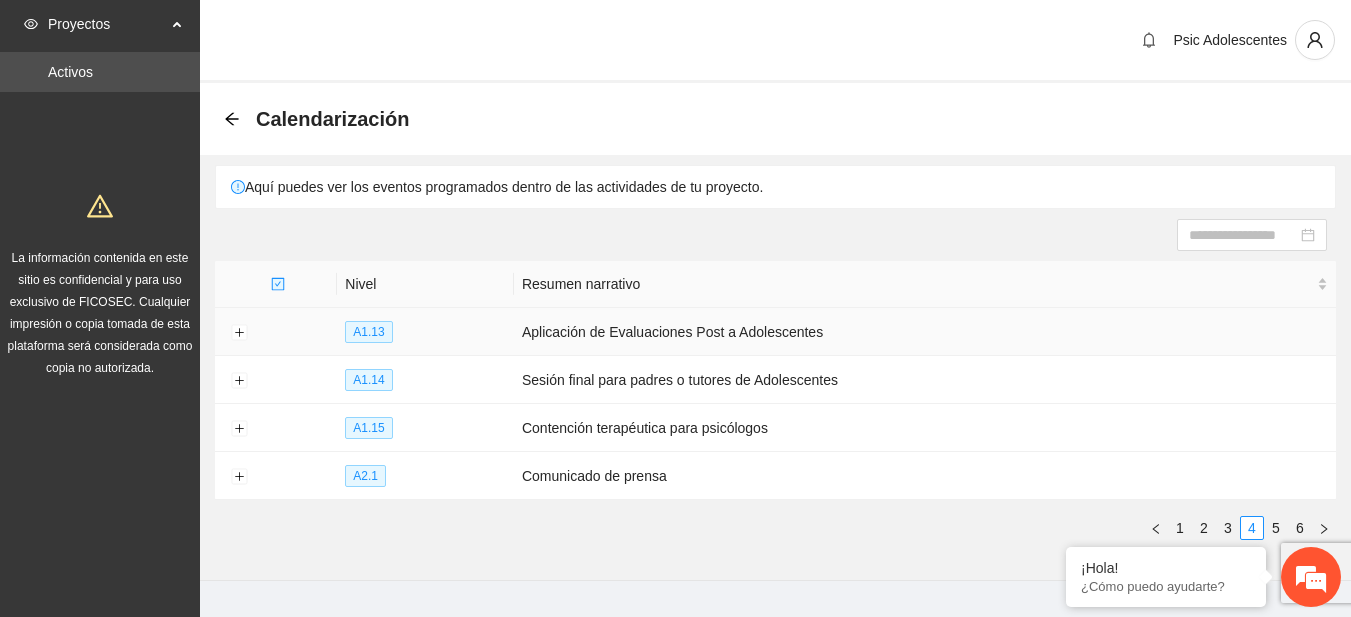 click on "A1.13" at bounding box center [368, 332] 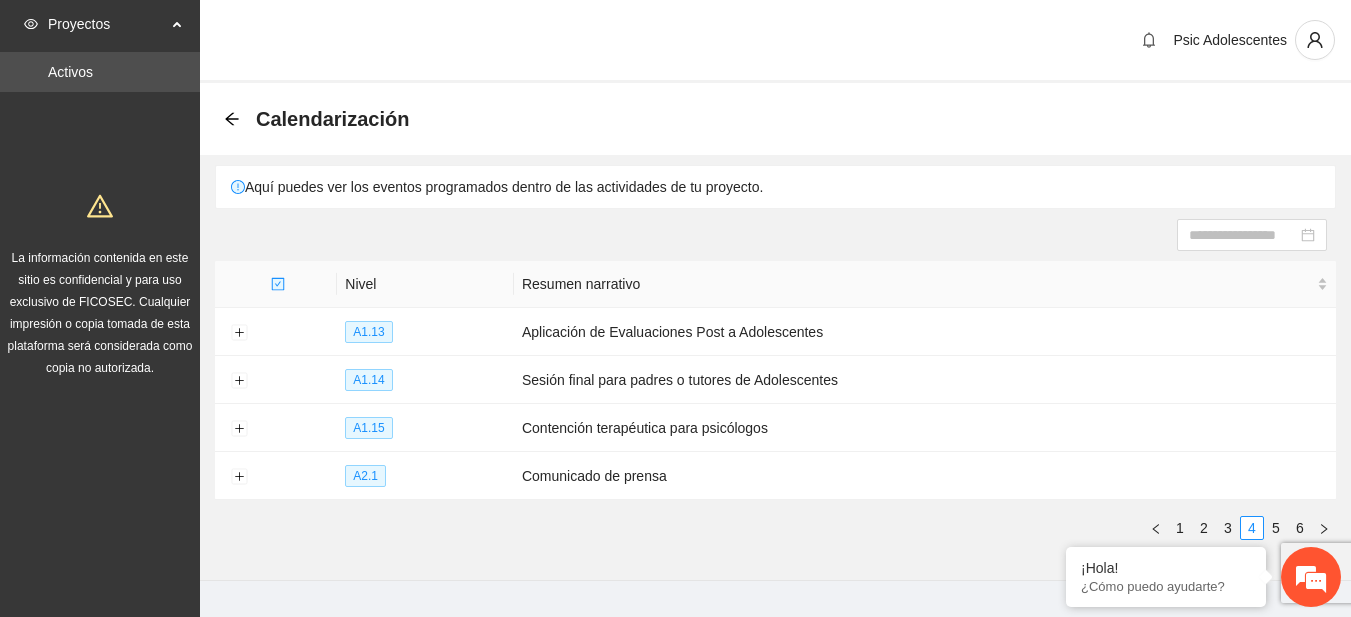 click on "Calendarización" at bounding box center (322, 119) 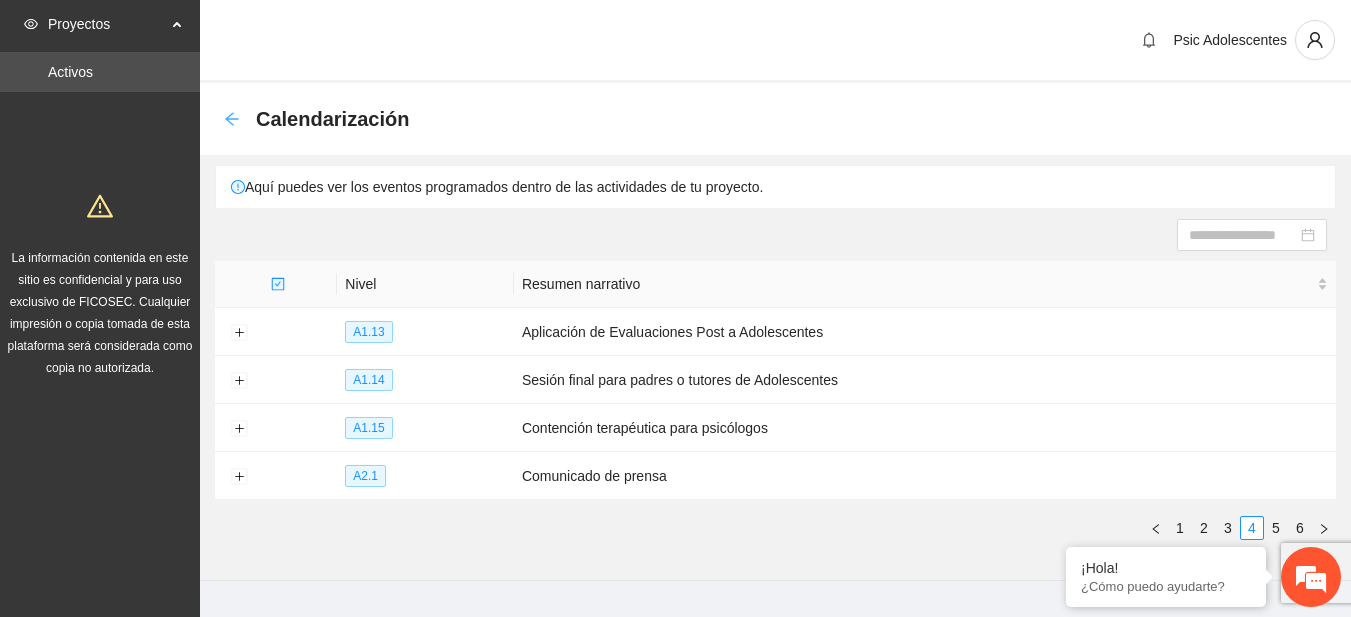 click 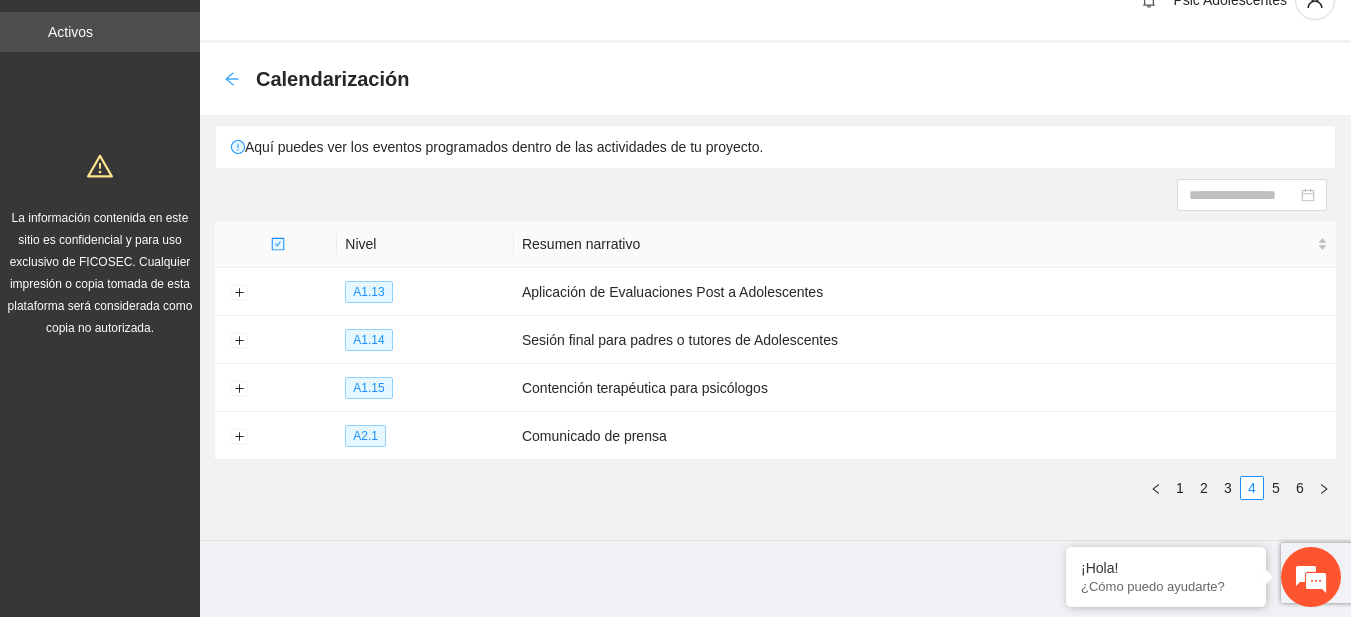 click 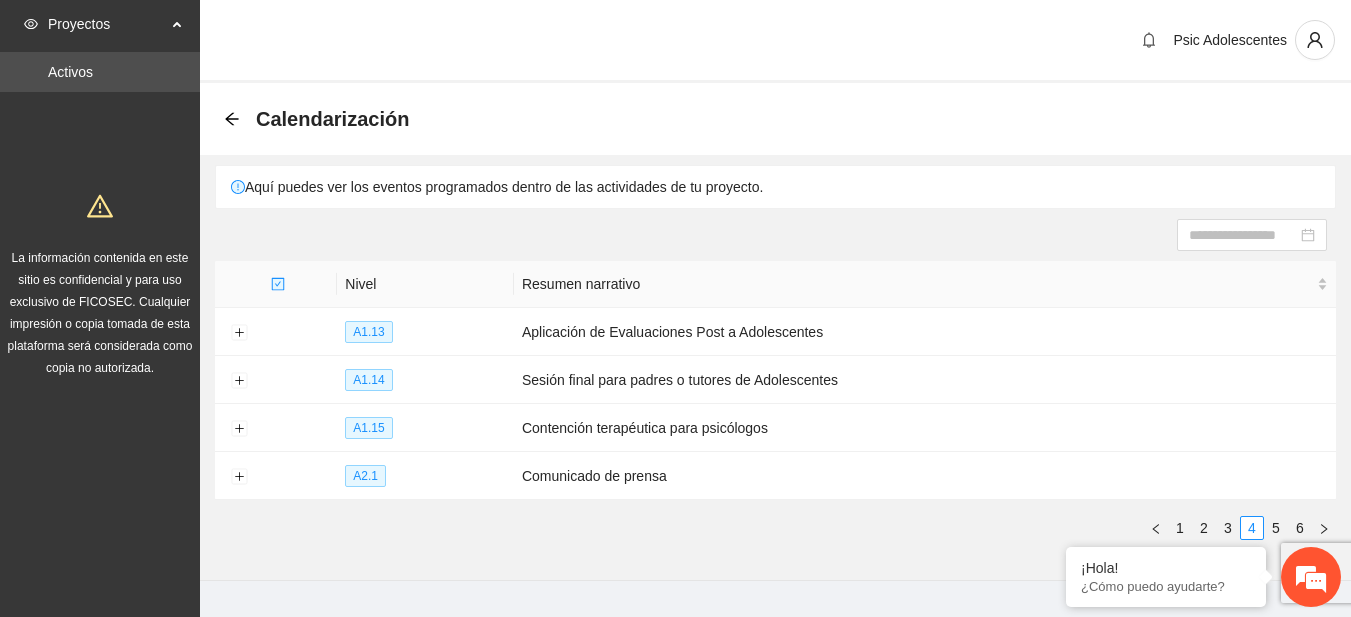 click on "Proyectos" at bounding box center (100, 24) 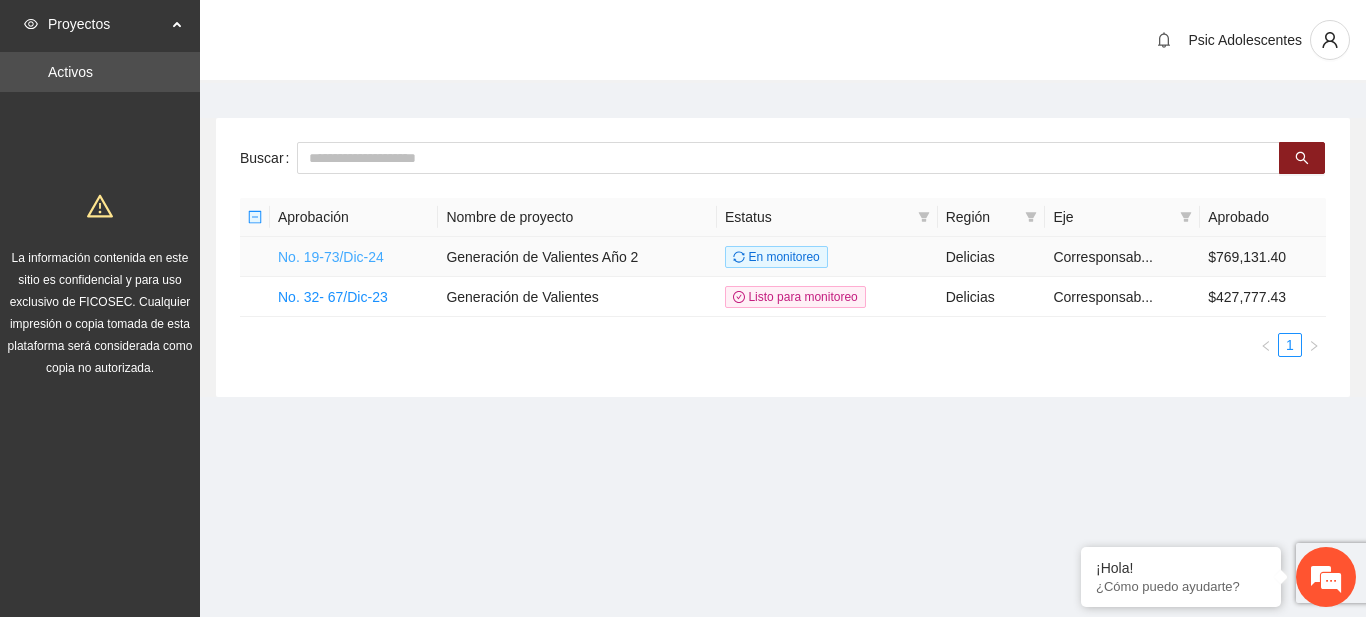 click on "No. 19-73/Dic-24" at bounding box center (331, 257) 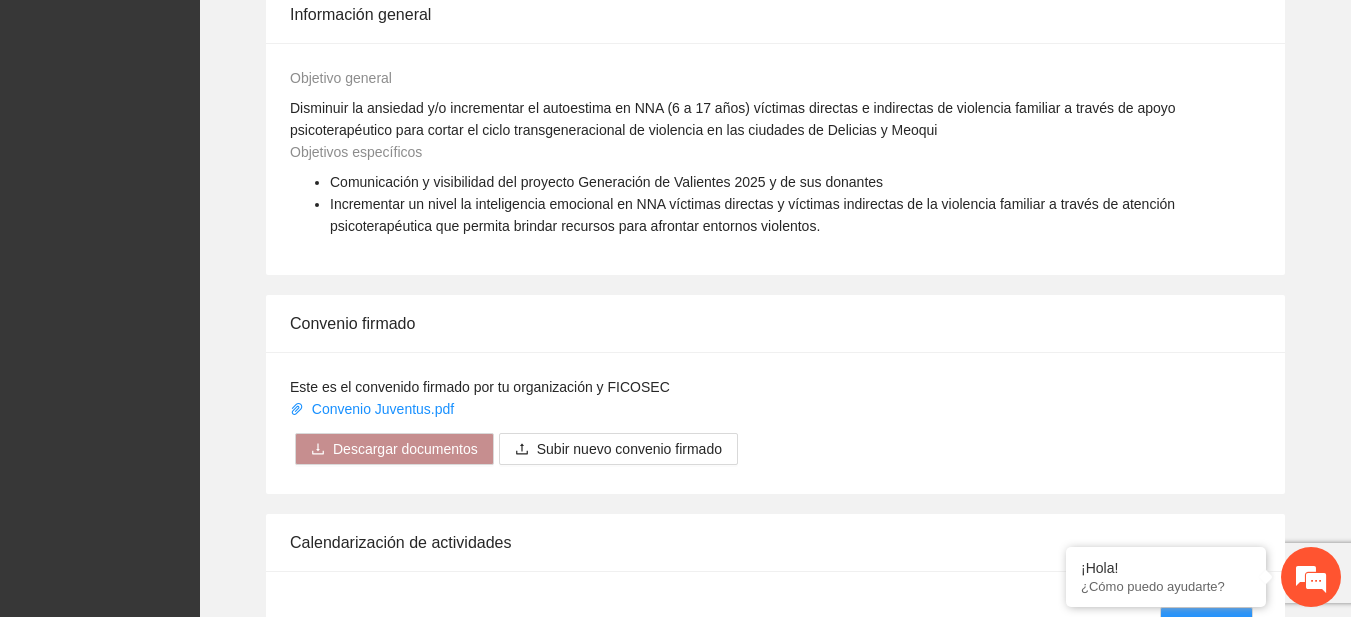 scroll, scrollTop: 1322, scrollLeft: 0, axis: vertical 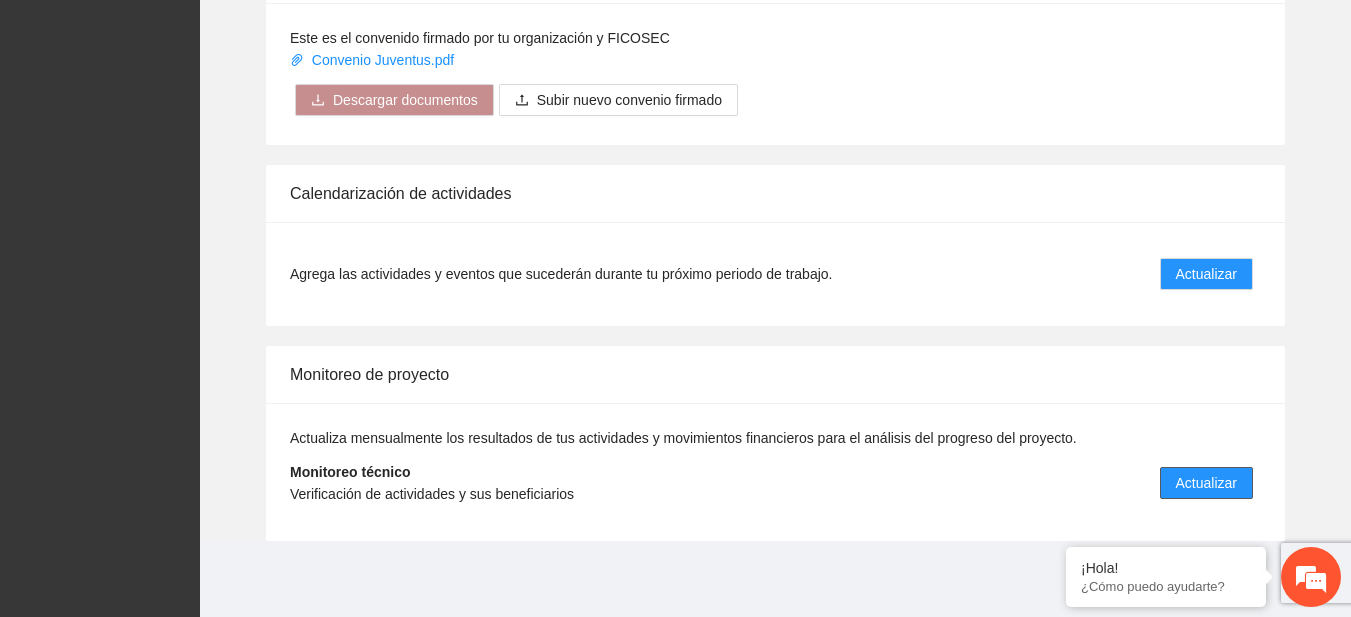 click on "Actualizar" at bounding box center (1206, 483) 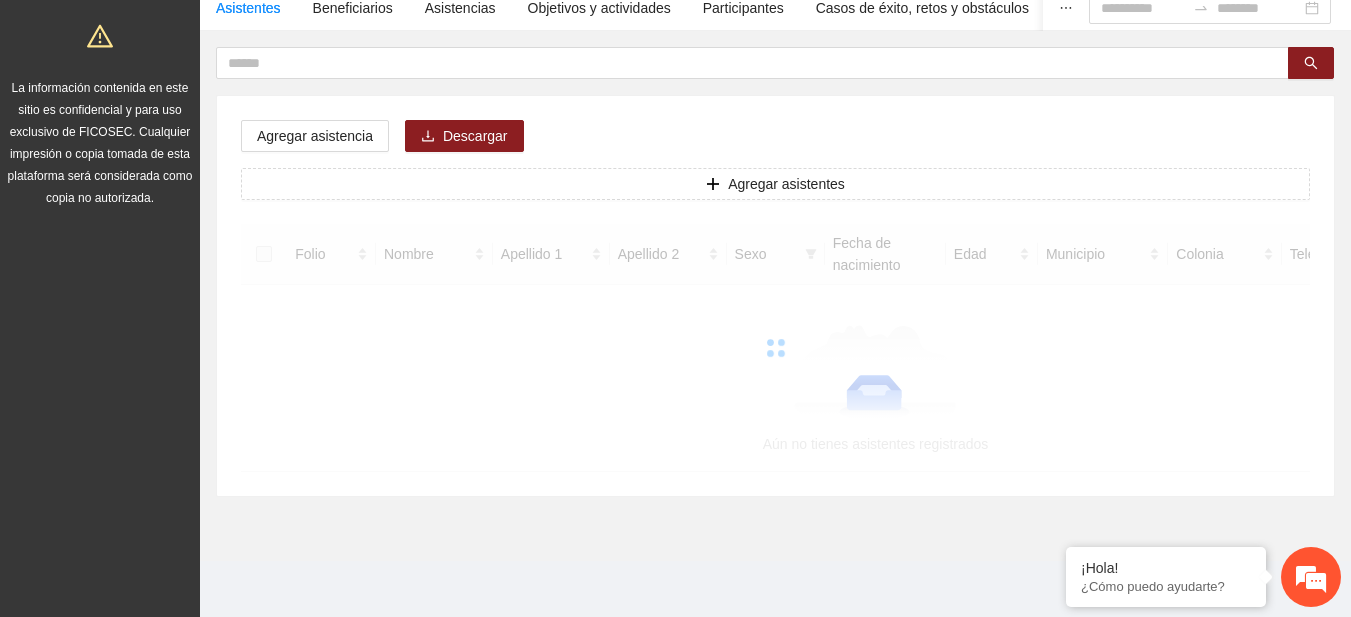 scroll, scrollTop: 0, scrollLeft: 0, axis: both 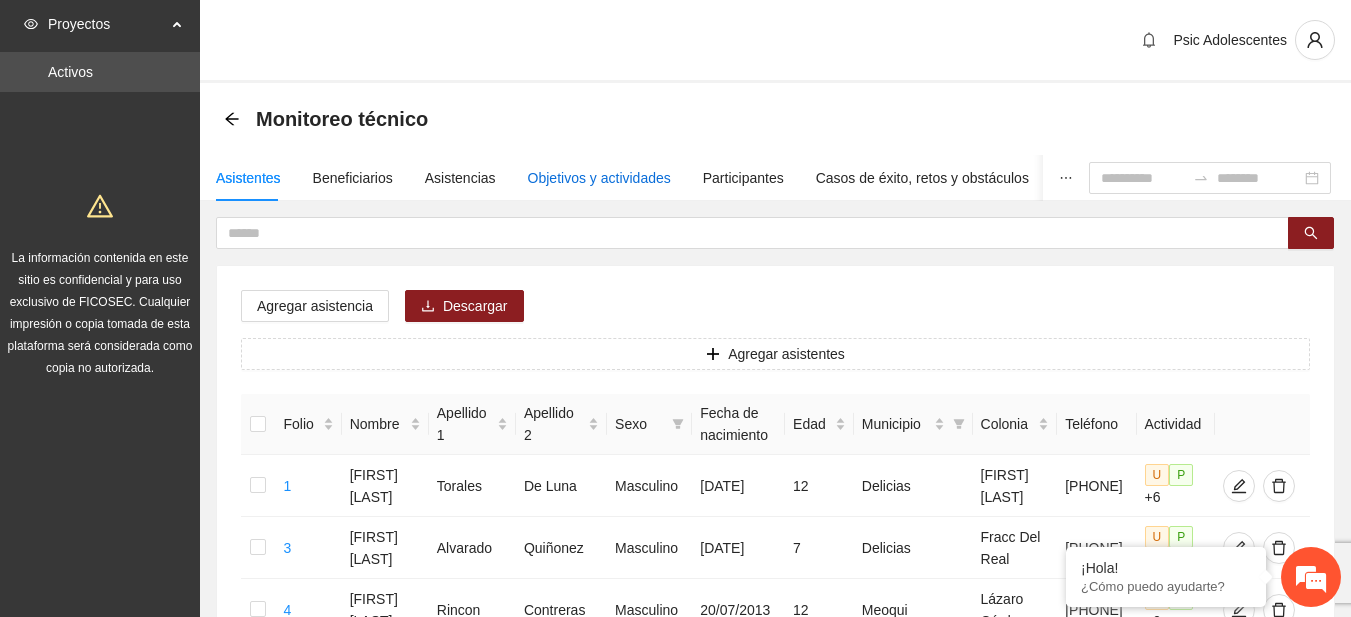 click on "Objetivos y actividades" at bounding box center (599, 178) 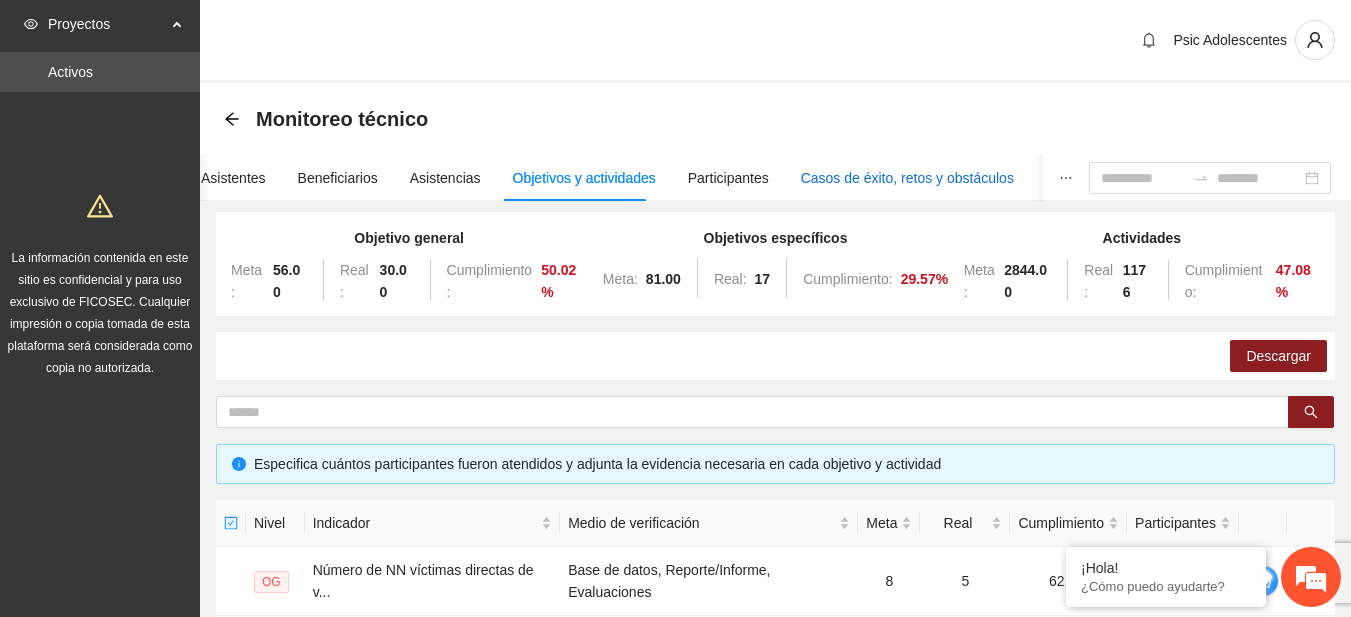 click on "Casos de éxito, retos y obstáculos" at bounding box center (907, 178) 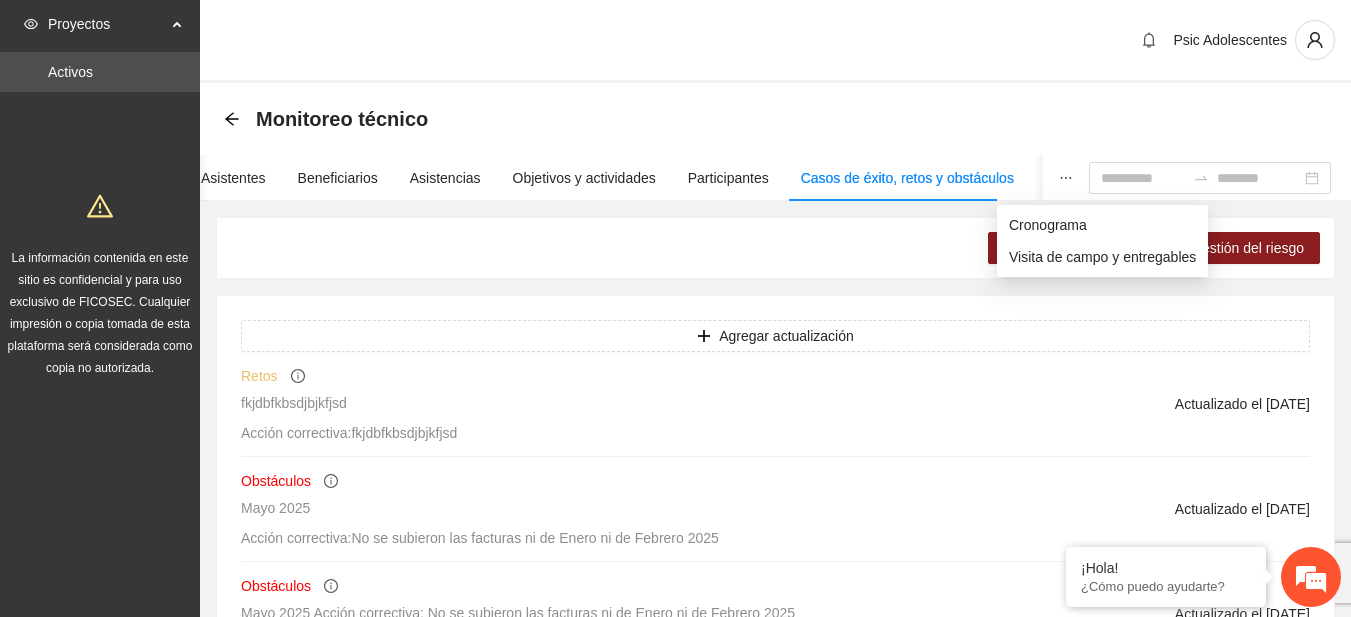 click at bounding box center [1066, 178] 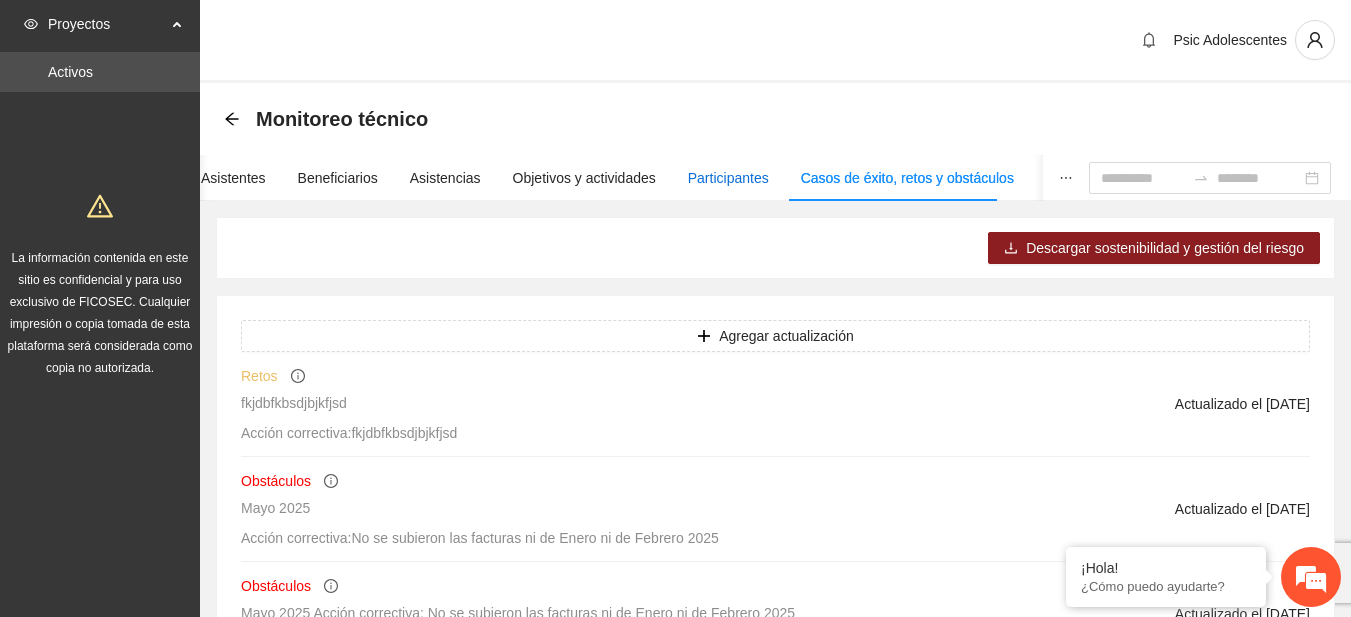 click on "Participantes" at bounding box center (728, 178) 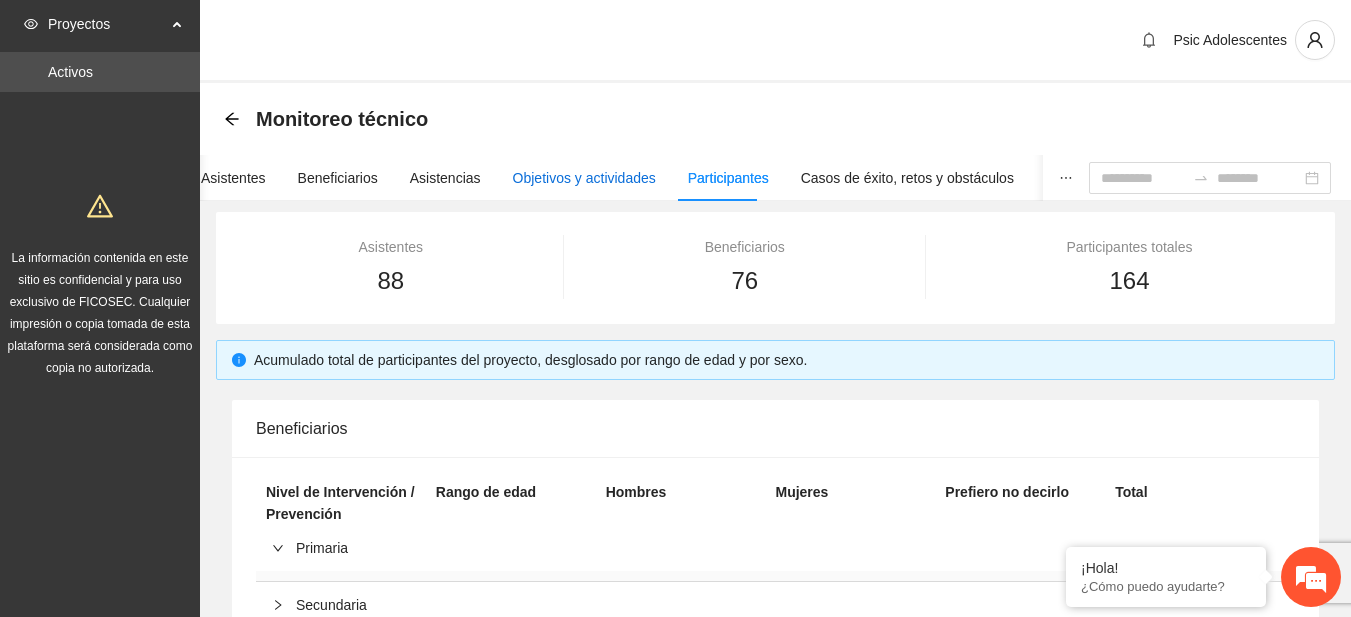 click on "Objetivos y actividades" at bounding box center [584, 178] 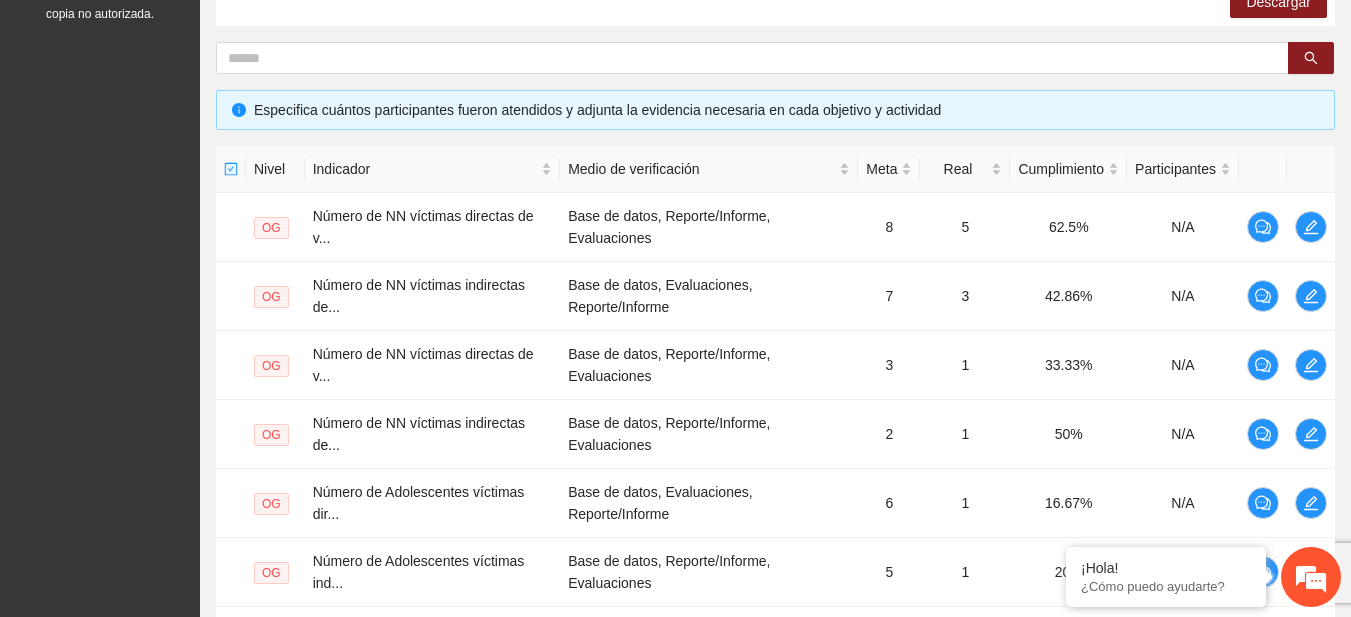 scroll, scrollTop: 357, scrollLeft: 0, axis: vertical 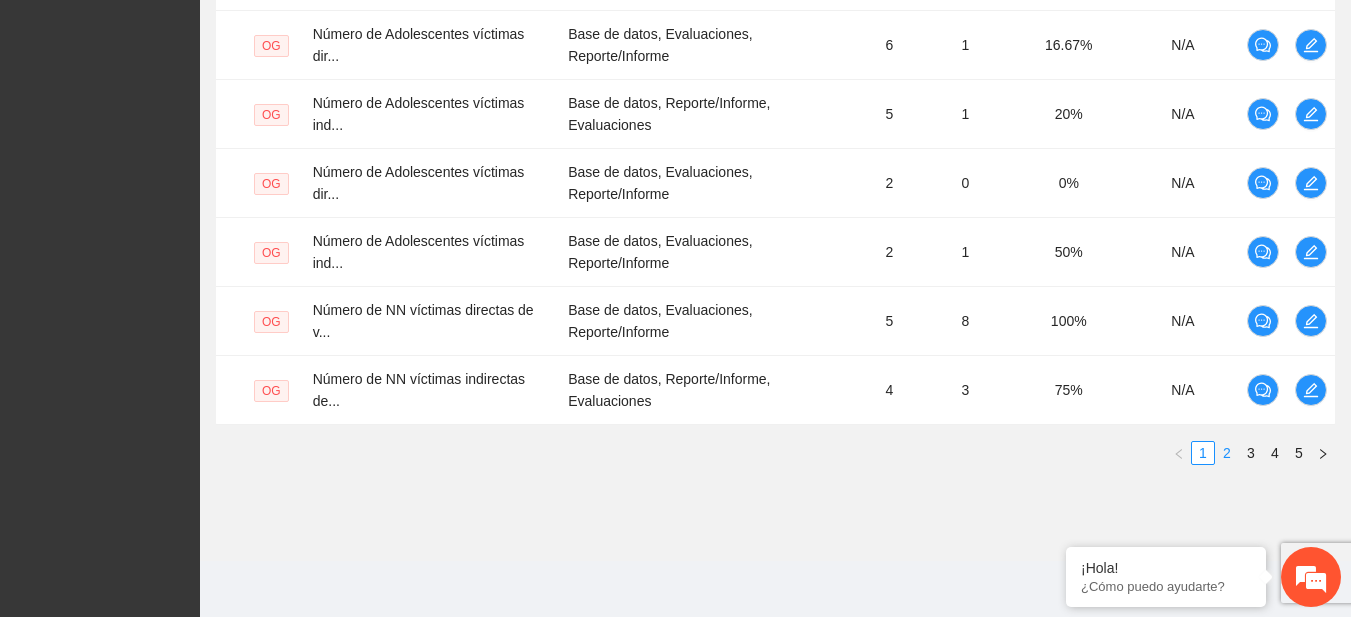 click on "2" at bounding box center [1227, 453] 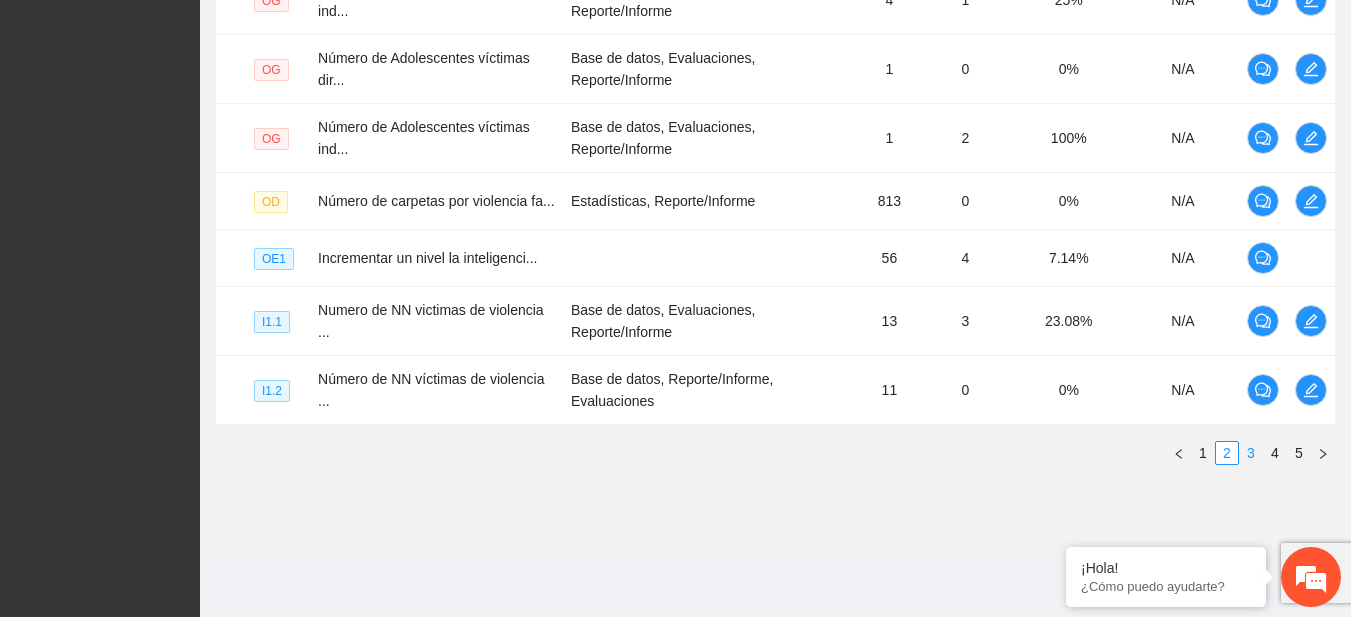 click on "3" at bounding box center [1251, 453] 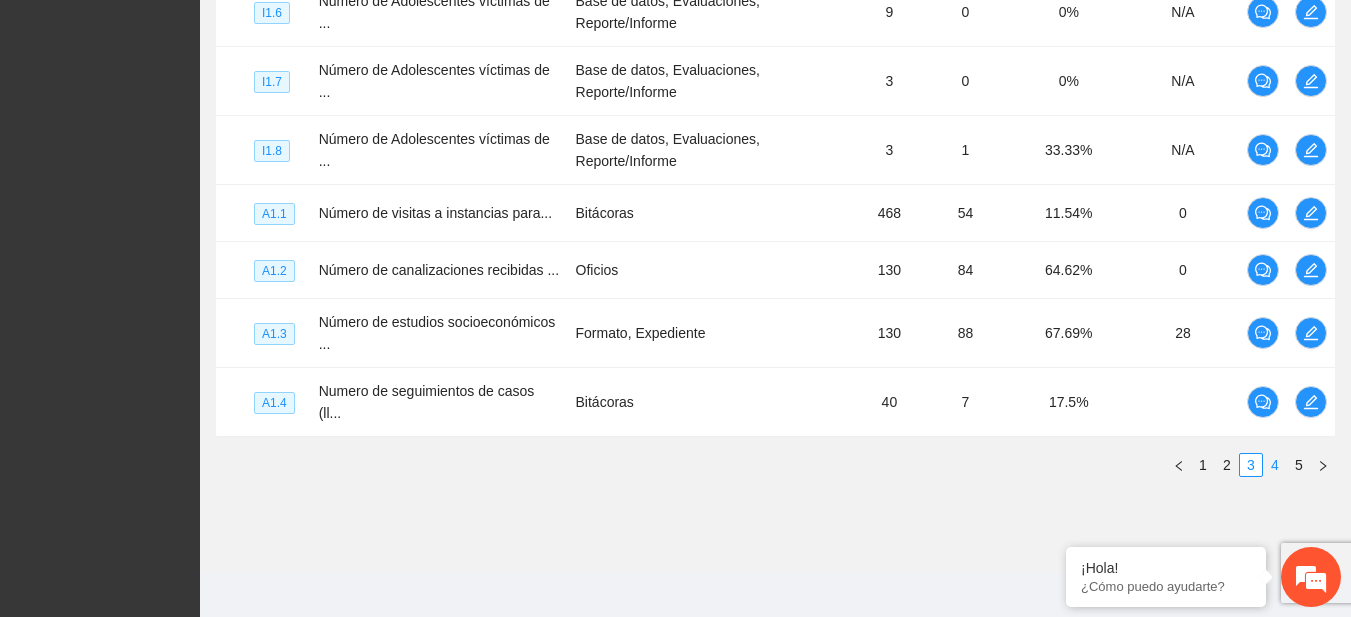 click on "4" at bounding box center [1275, 465] 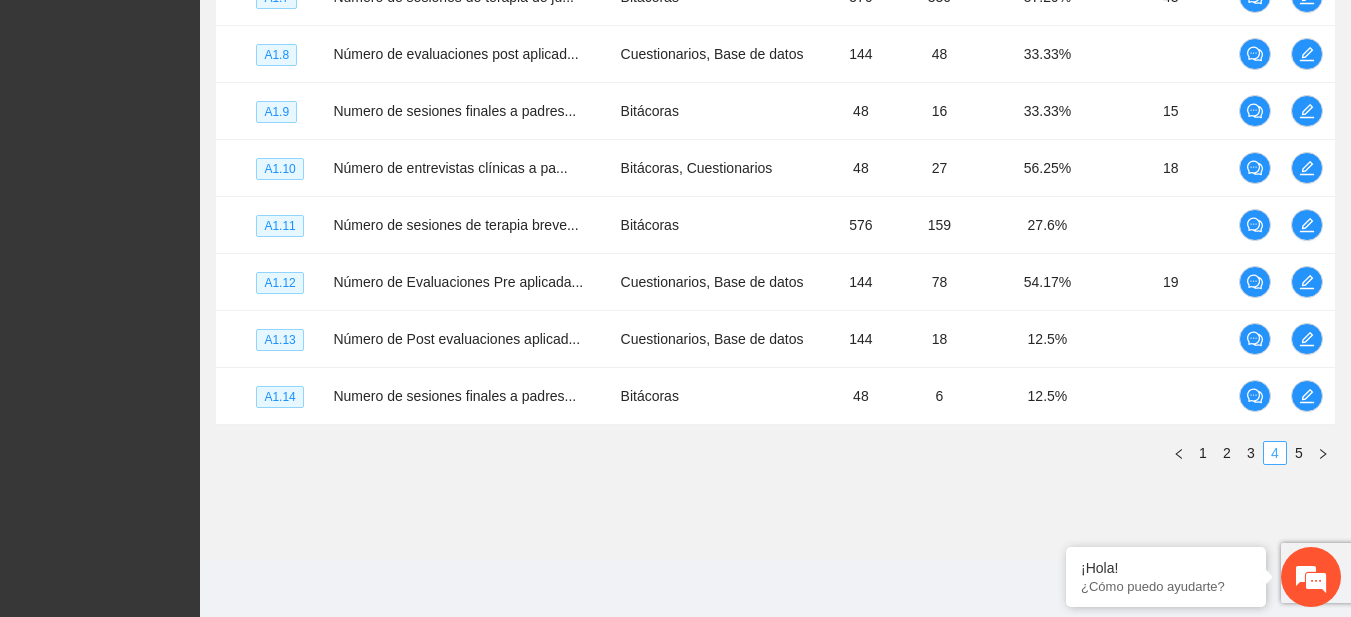 scroll, scrollTop: 692, scrollLeft: 0, axis: vertical 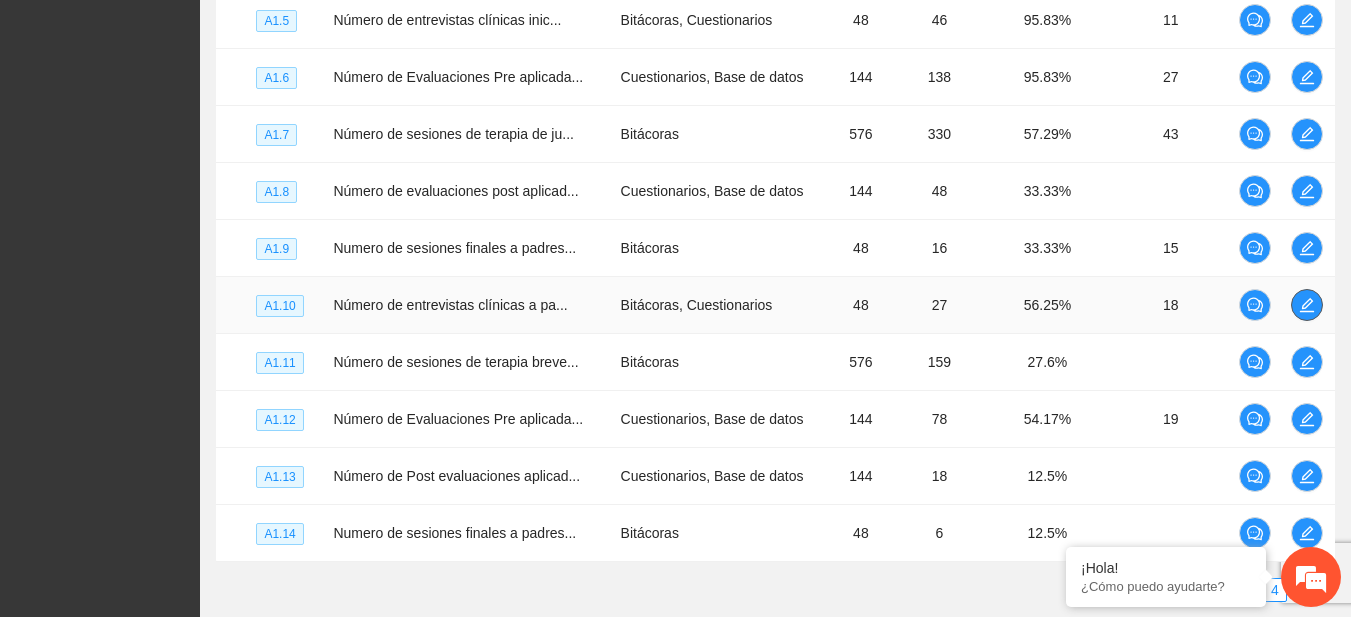 click 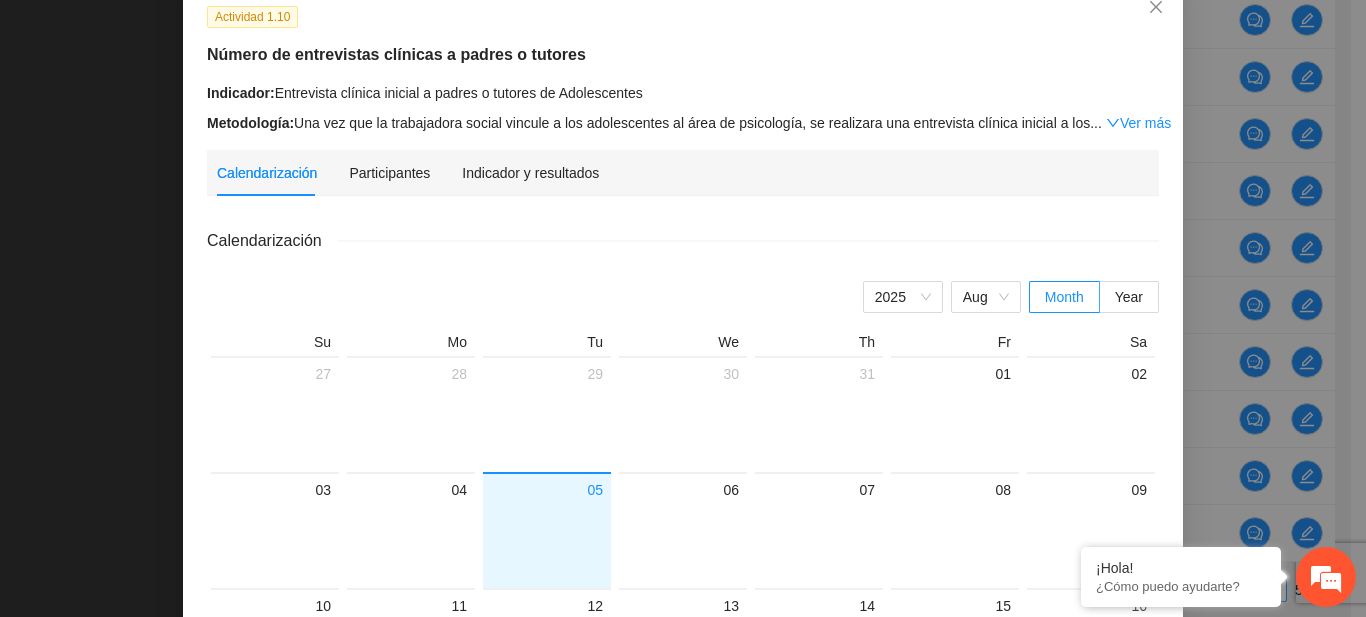 scroll, scrollTop: 110, scrollLeft: 0, axis: vertical 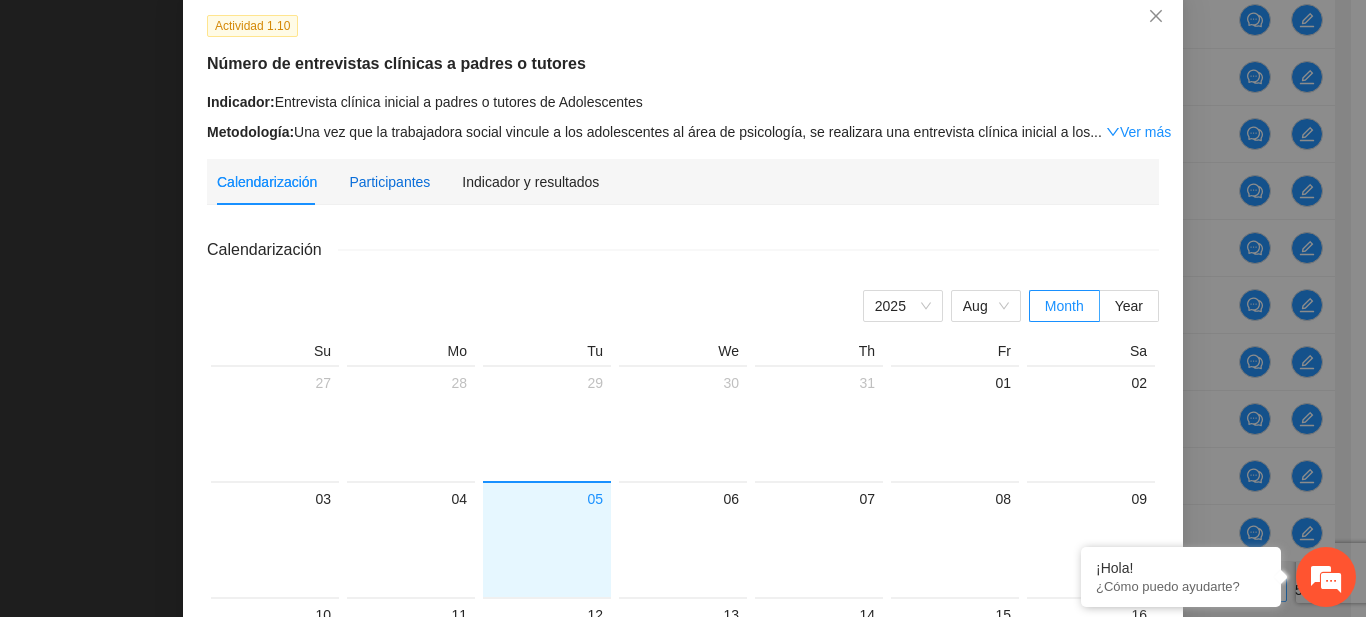 click on "Participantes" at bounding box center (389, 182) 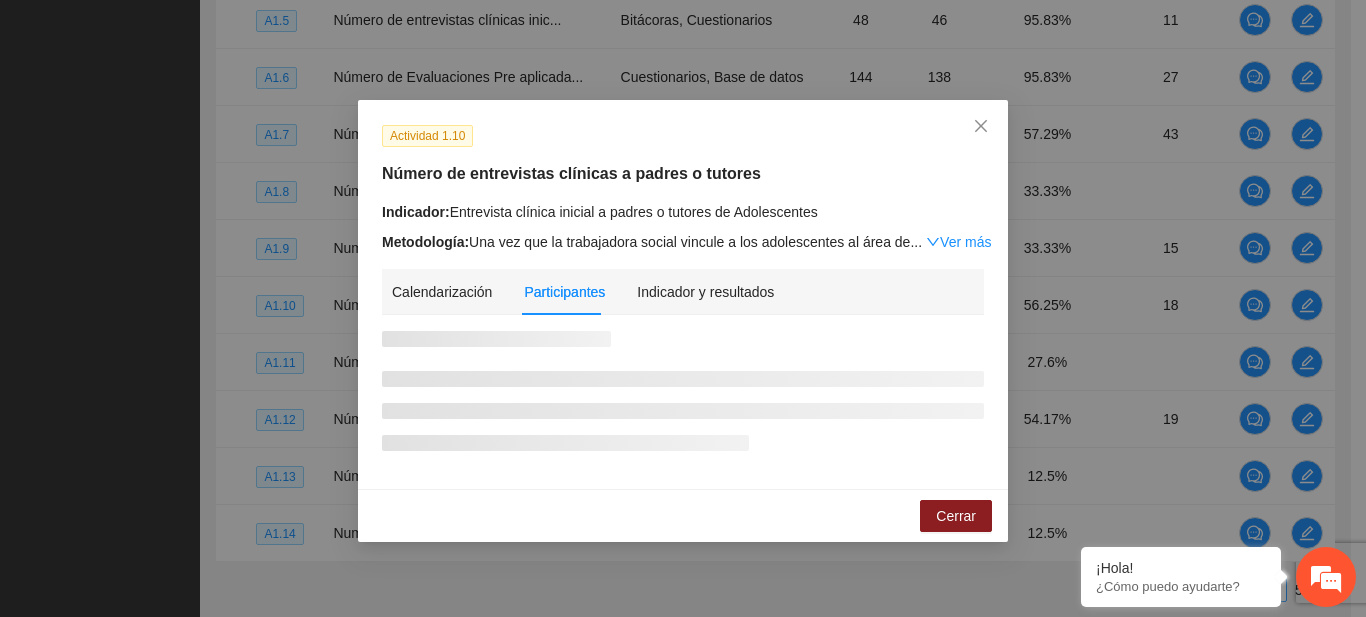 scroll, scrollTop: 0, scrollLeft: 0, axis: both 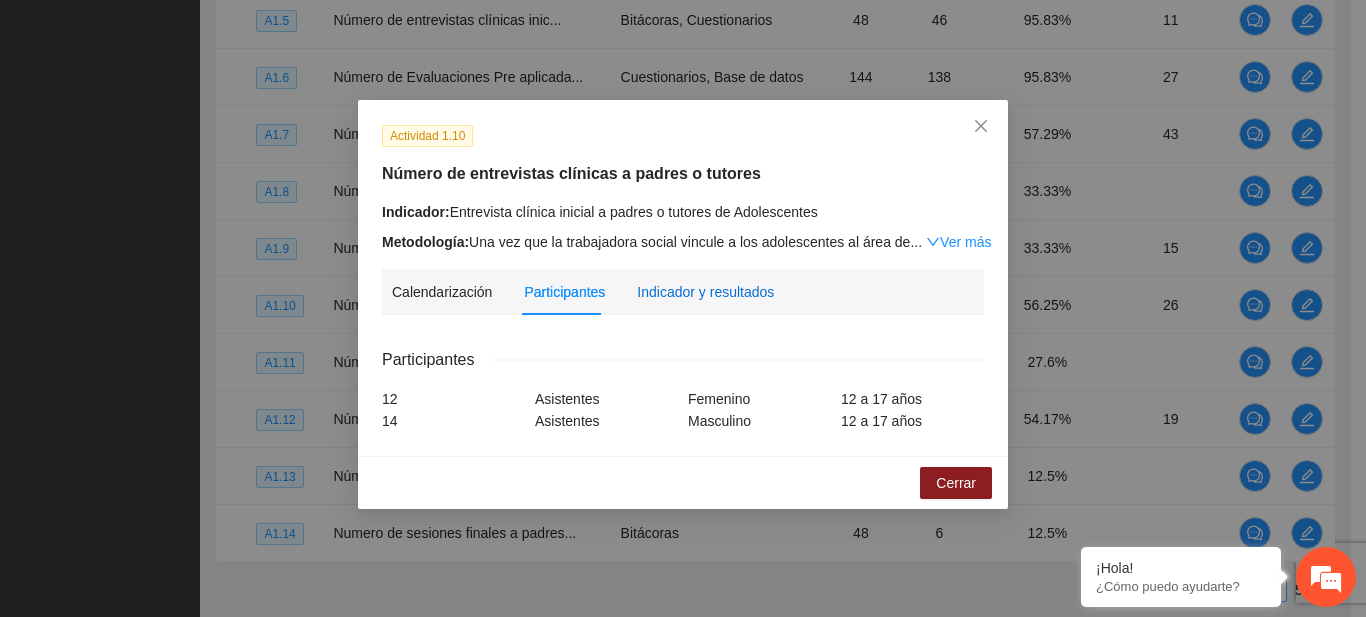 click on "Indicador y resultados" at bounding box center [705, 292] 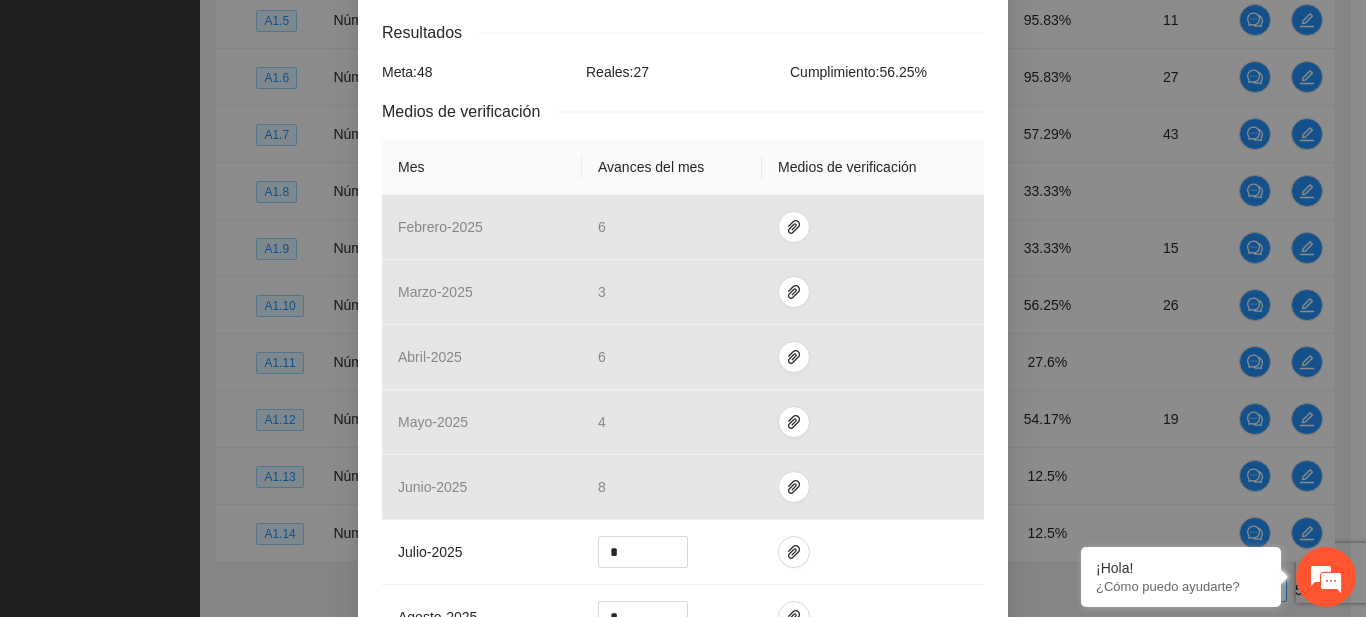 scroll, scrollTop: 314, scrollLeft: 0, axis: vertical 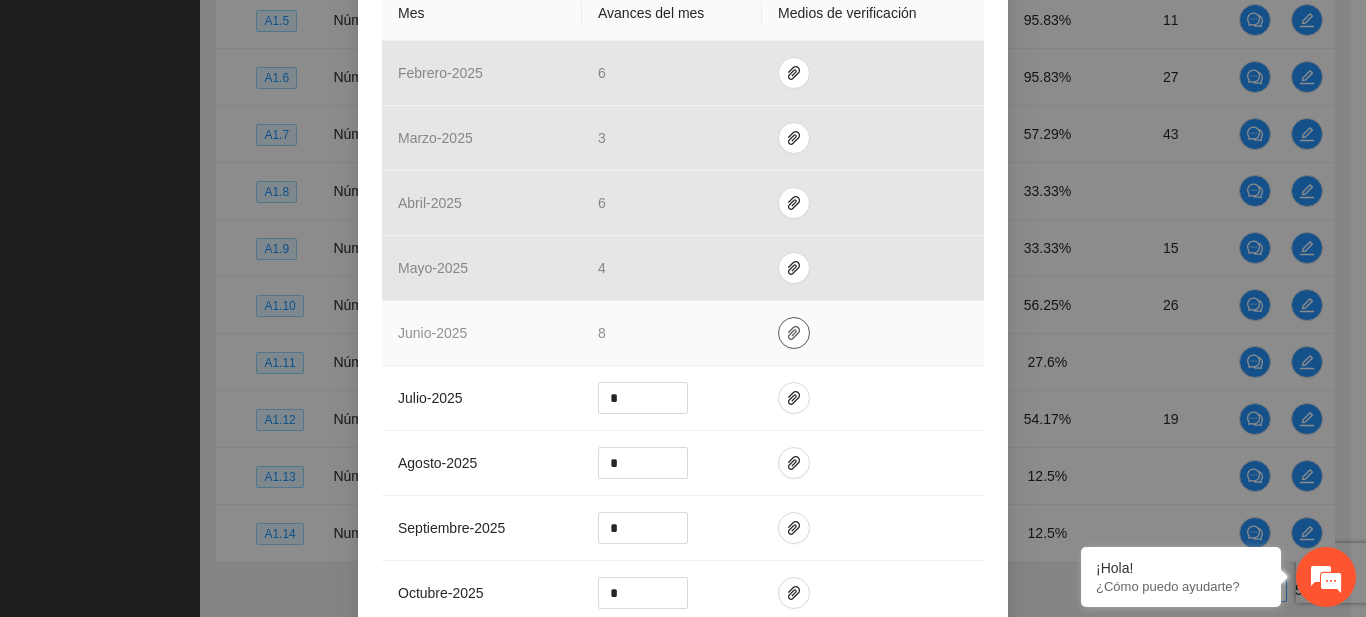 click at bounding box center [794, 333] 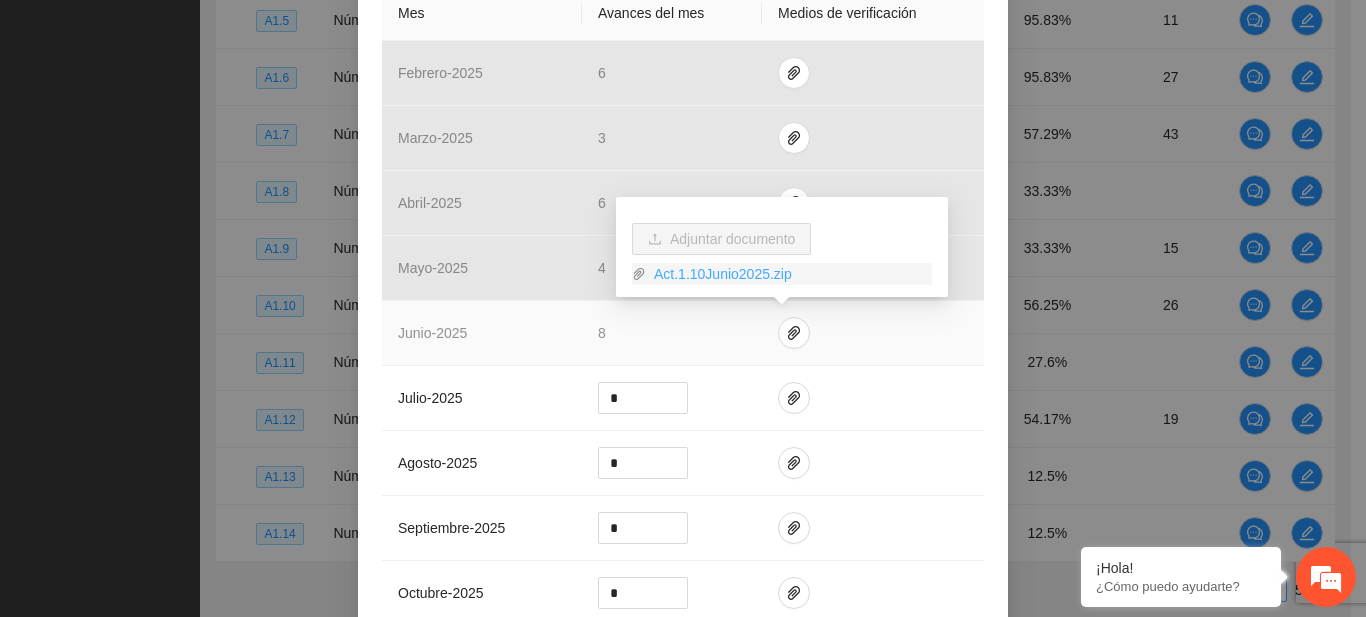 click on "Act.1.10Junio2025.zip" at bounding box center (789, 274) 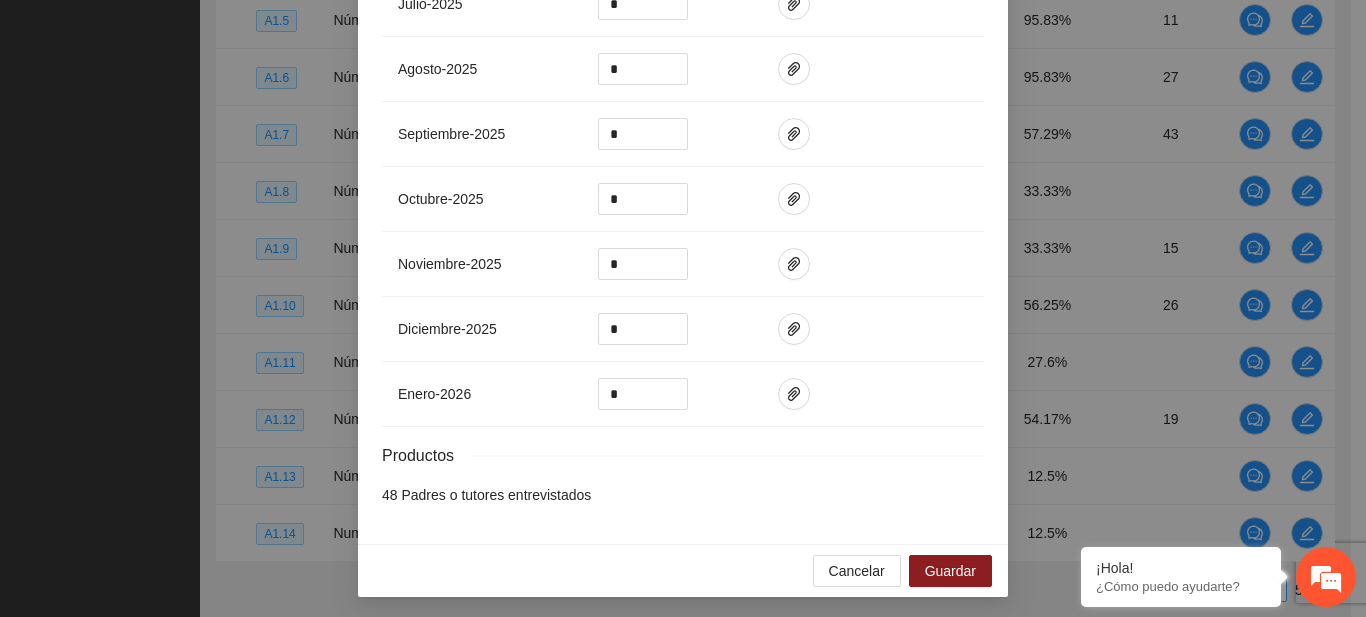 scroll, scrollTop: 878, scrollLeft: 0, axis: vertical 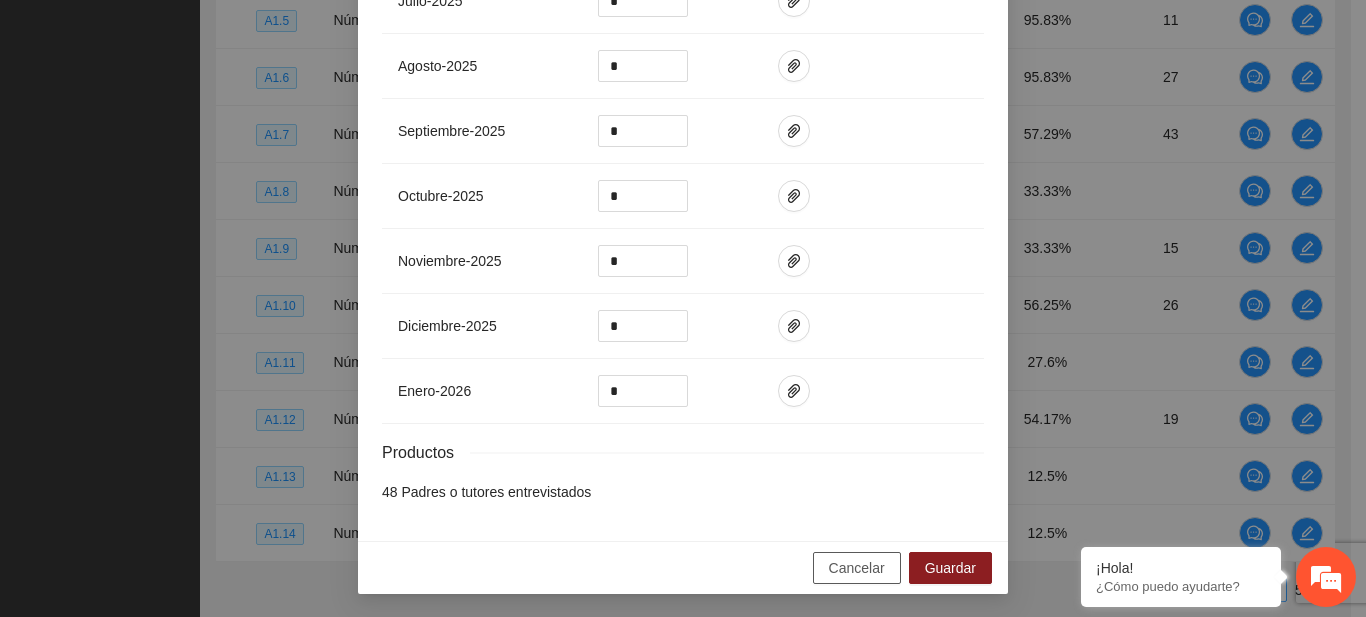 click on "Cancelar" at bounding box center (857, 568) 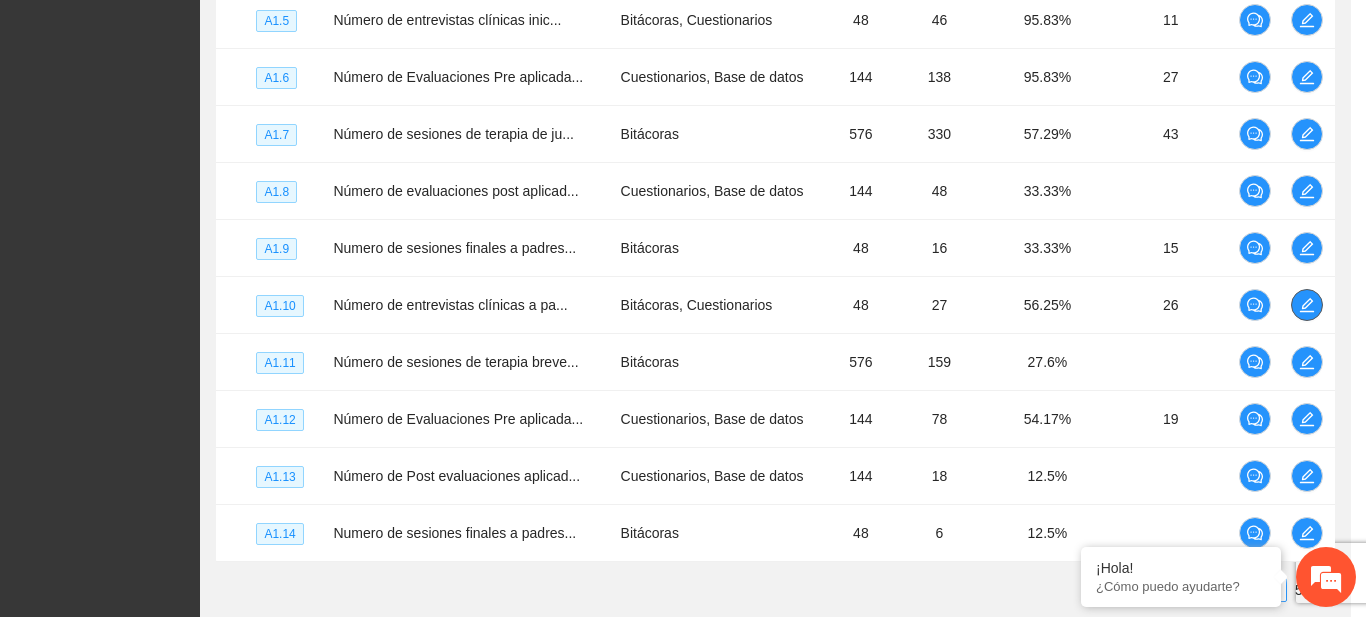 scroll, scrollTop: 0, scrollLeft: 0, axis: both 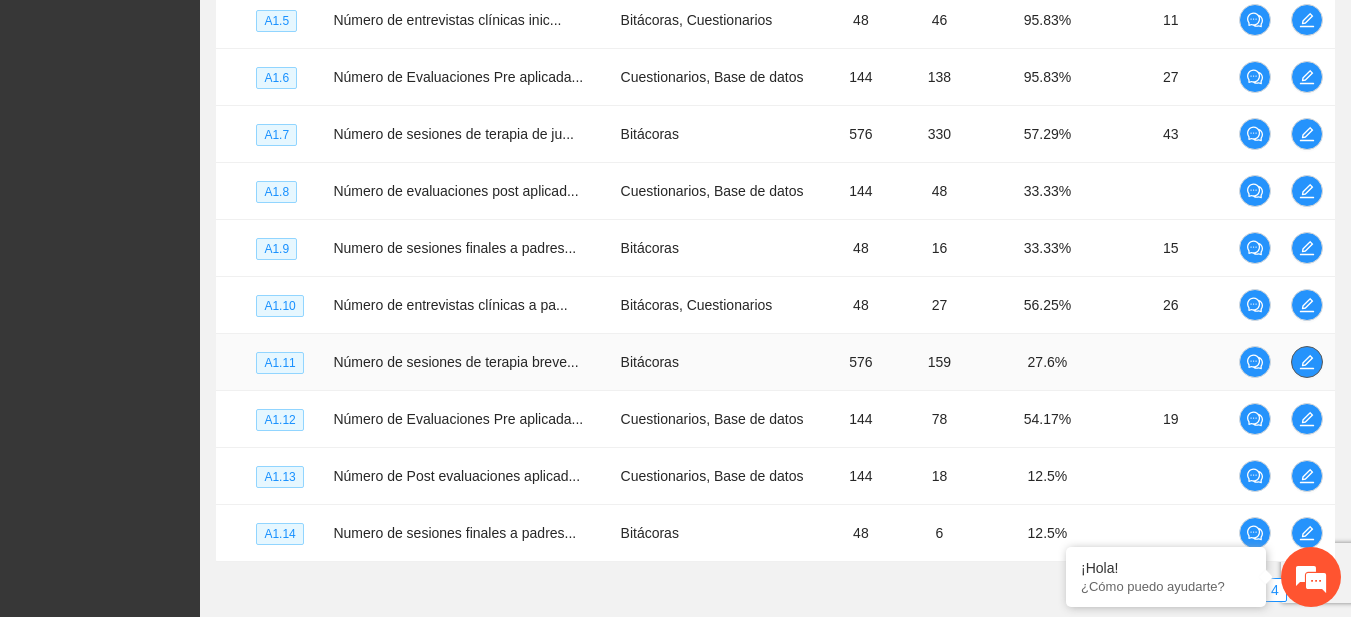 click 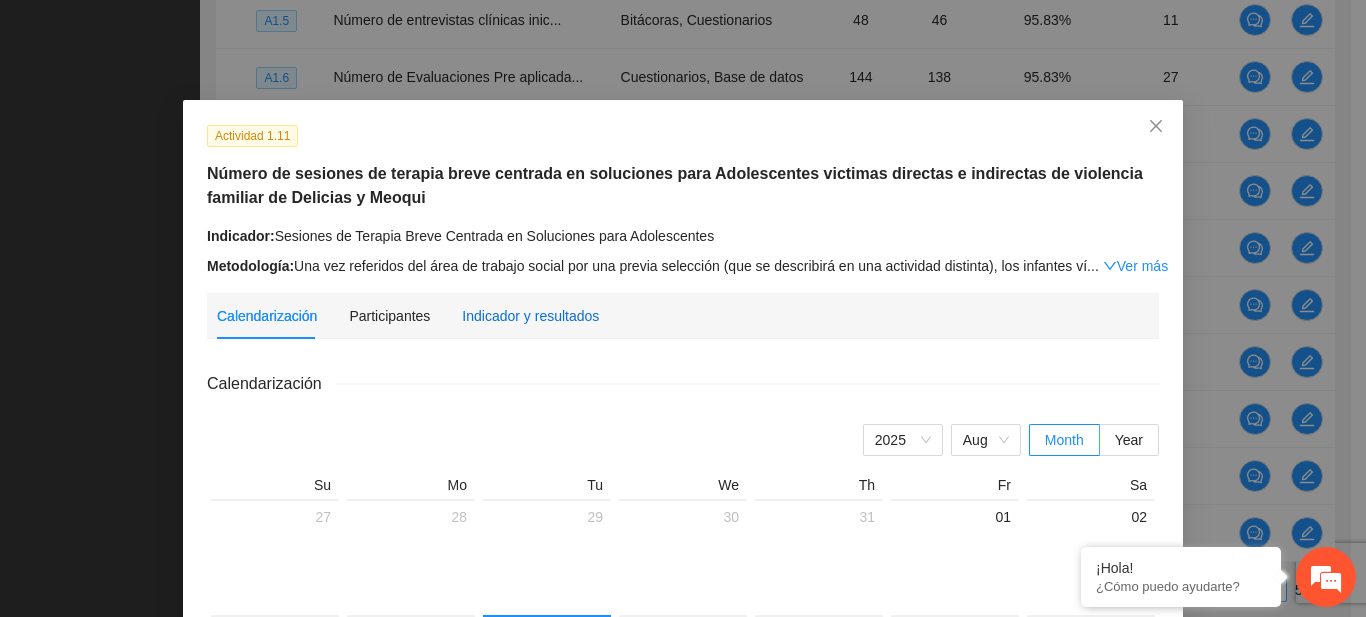 click on "Indicador y resultados" at bounding box center [530, 316] 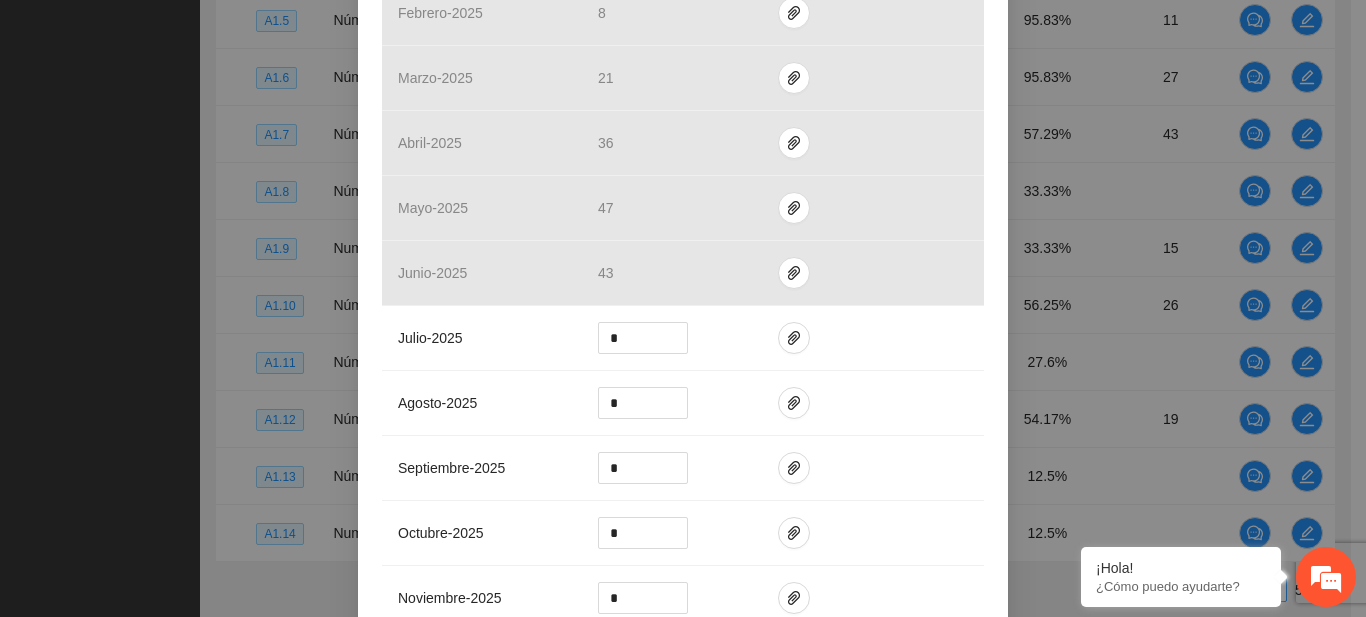 scroll, scrollTop: 592, scrollLeft: 0, axis: vertical 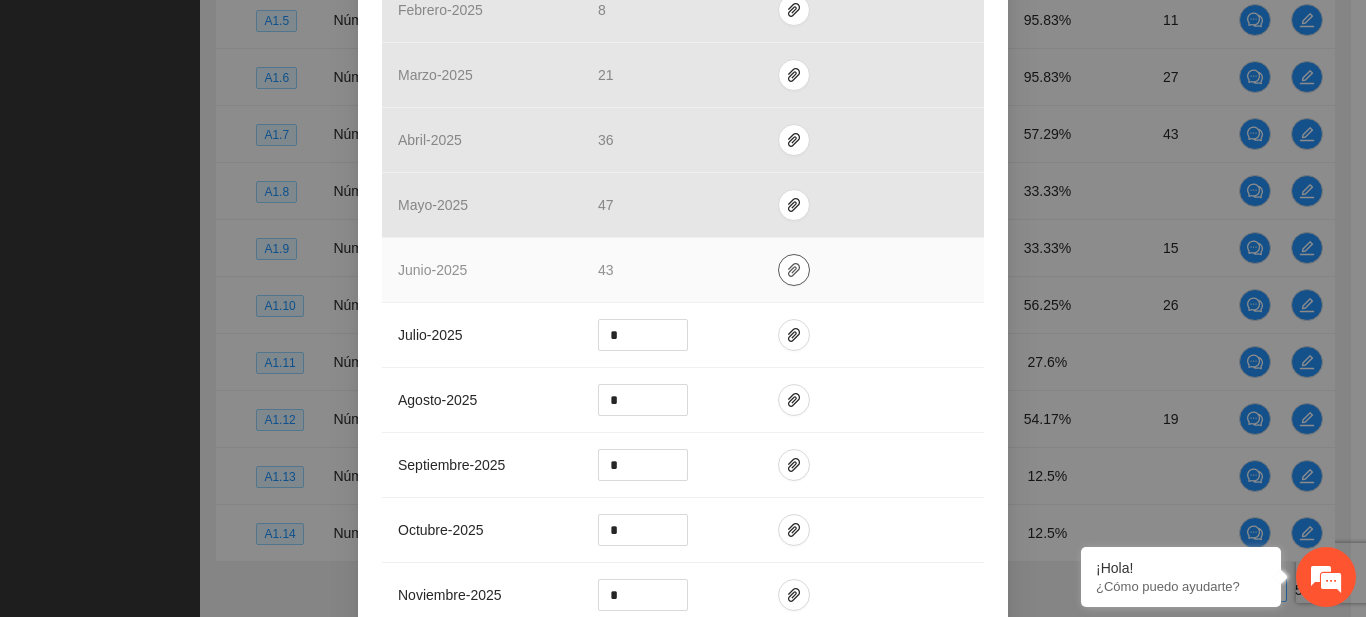 click at bounding box center (794, 270) 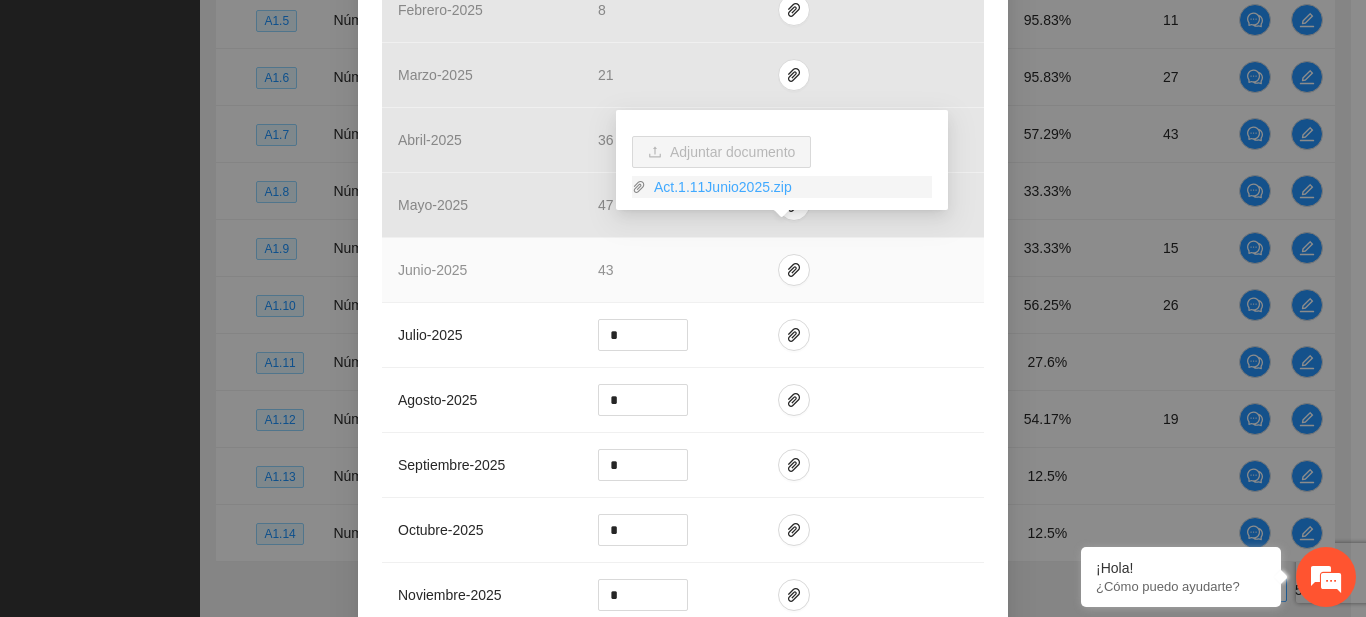 click on "Act.1.11Junio2025.zip" at bounding box center [789, 187] 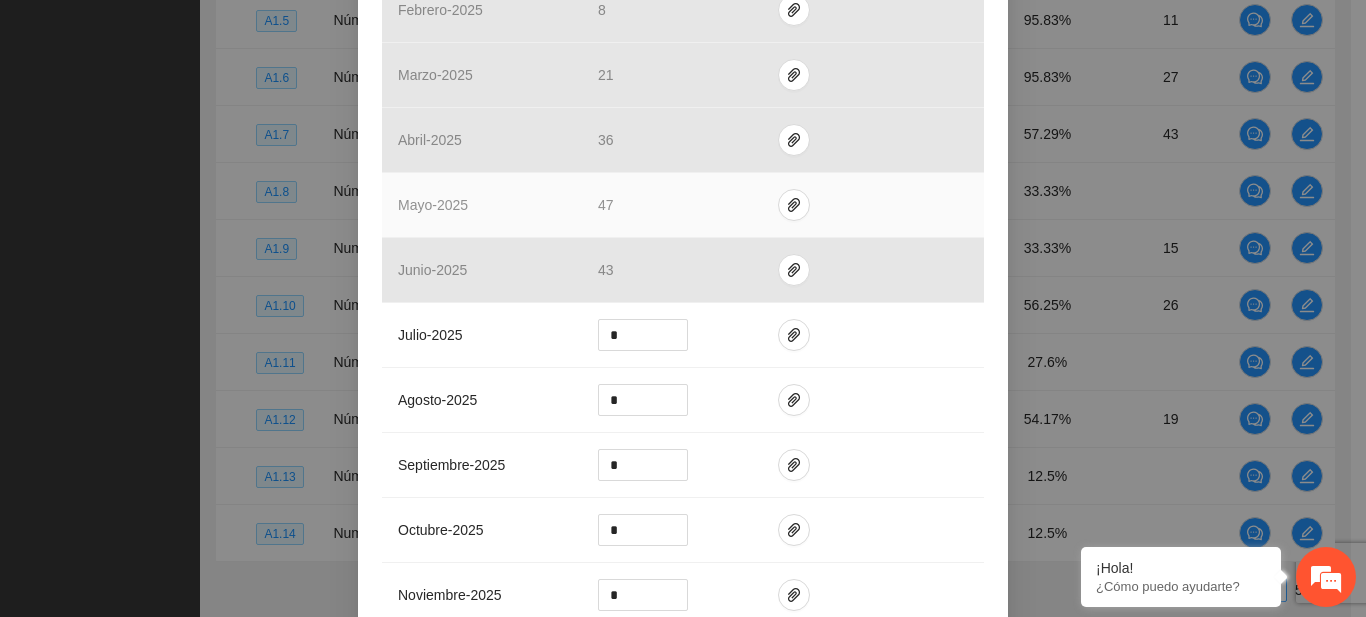 click on "47" at bounding box center (672, 205) 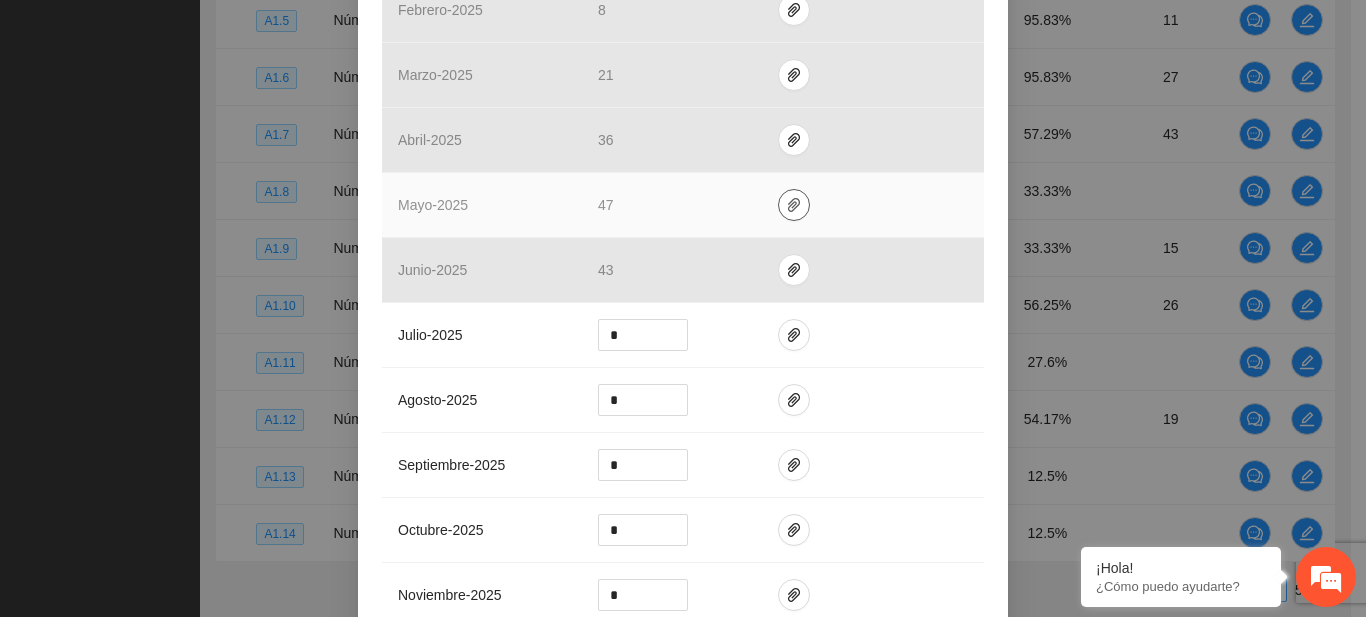 click 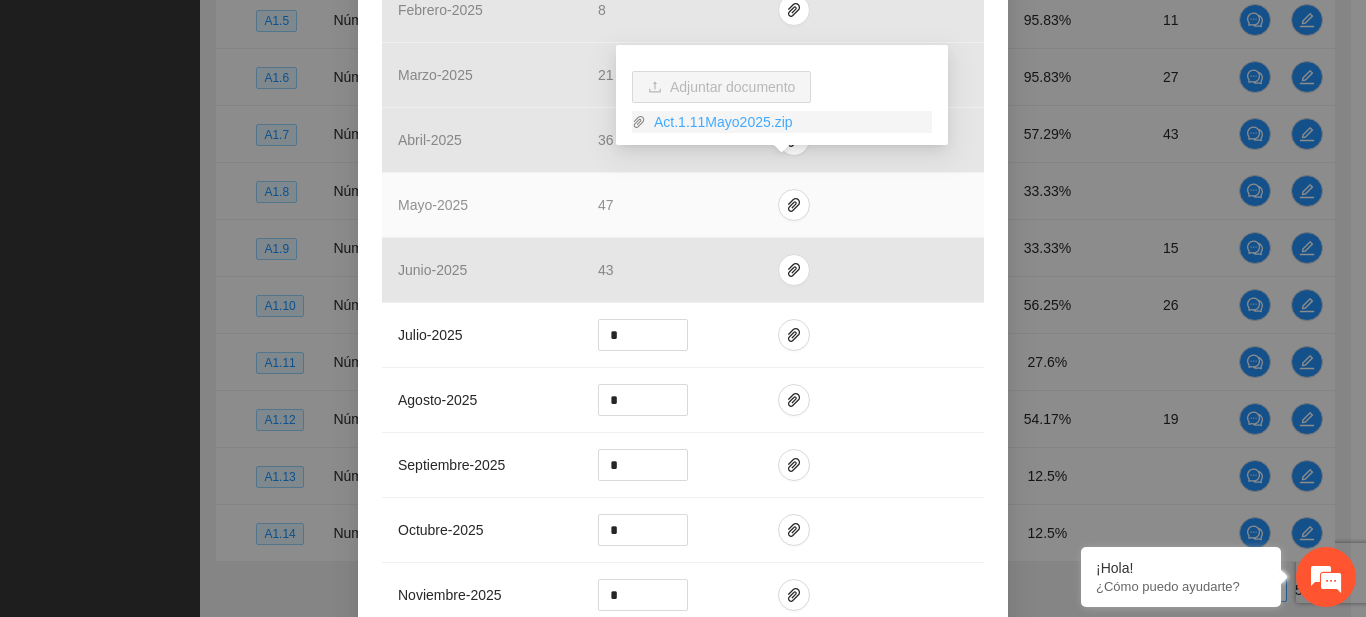 click on "Act.1.11Mayo2025.zip" at bounding box center (789, 122) 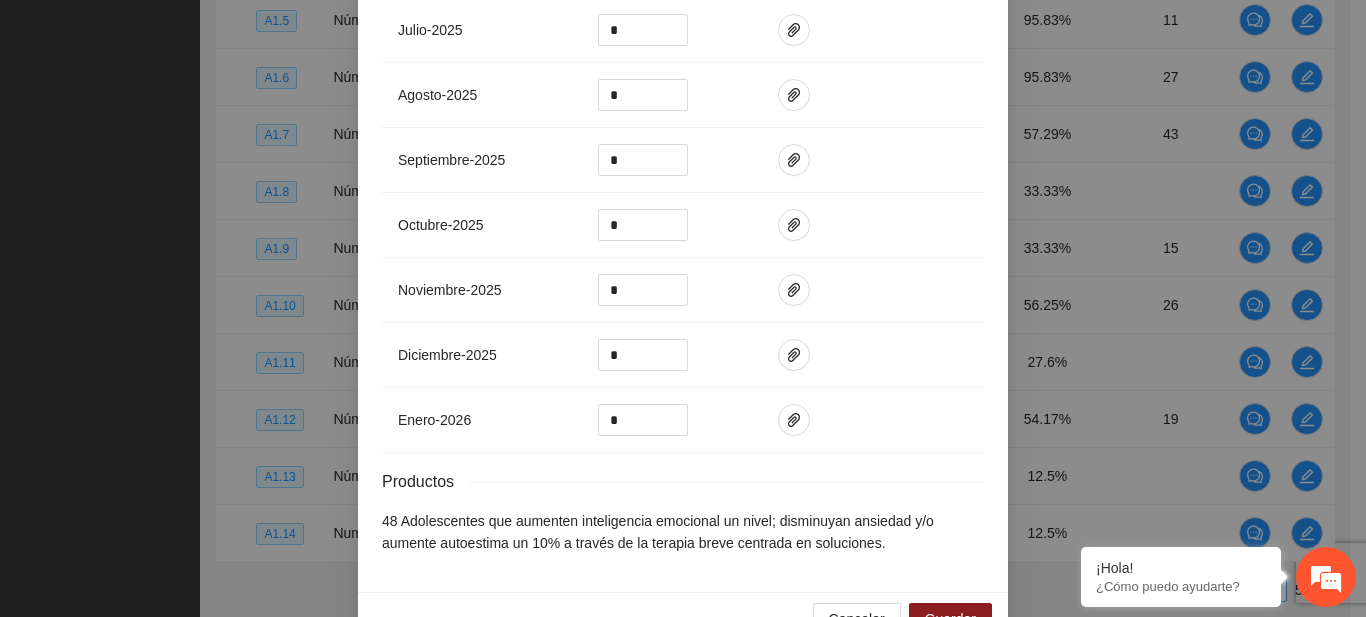 scroll, scrollTop: 924, scrollLeft: 0, axis: vertical 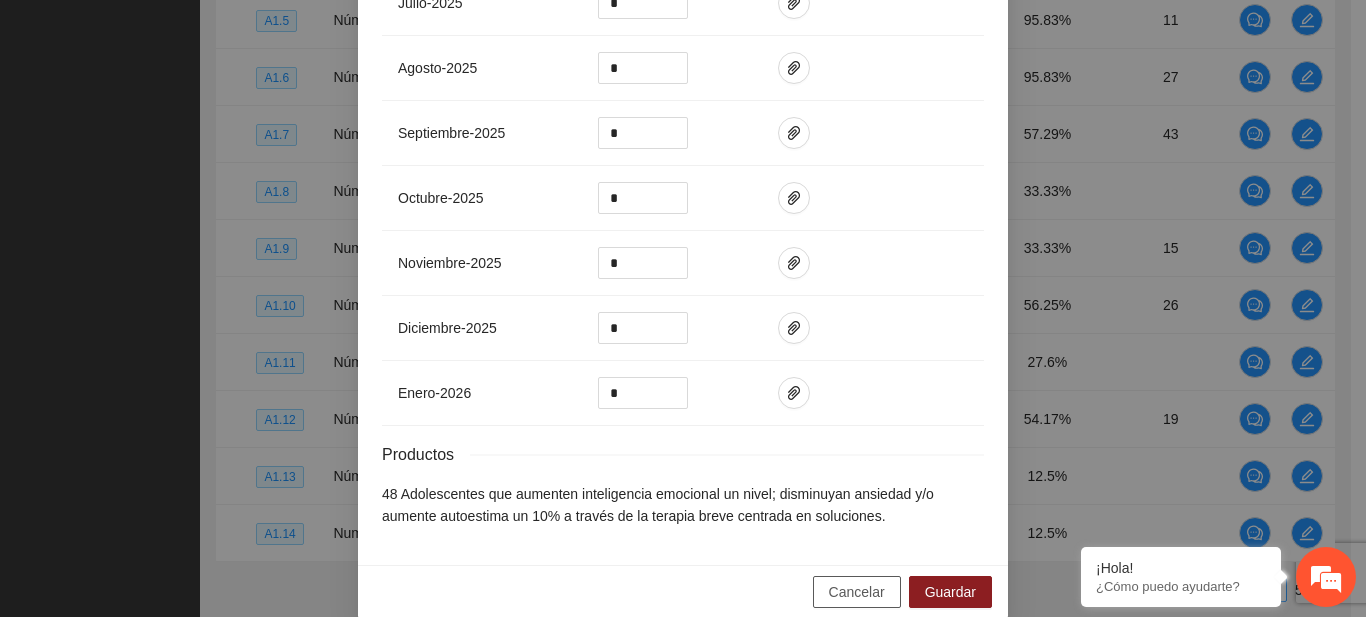 click on "Cancelar" at bounding box center (857, 592) 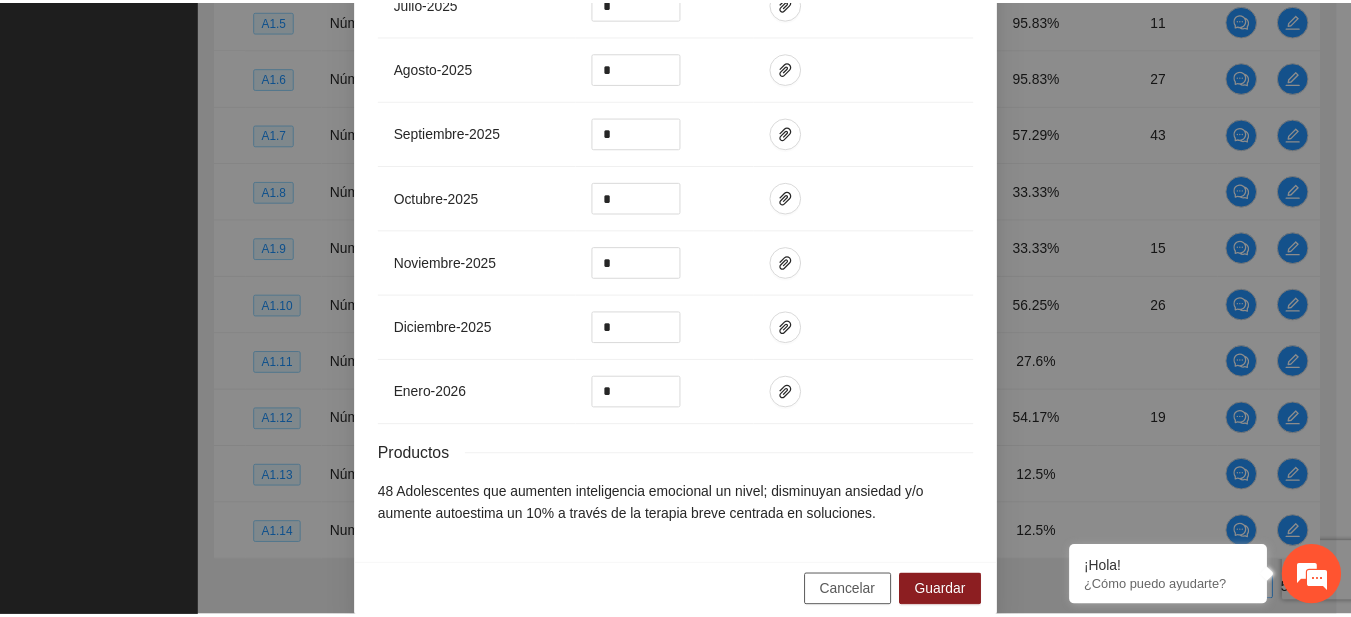 scroll, scrollTop: 824, scrollLeft: 0, axis: vertical 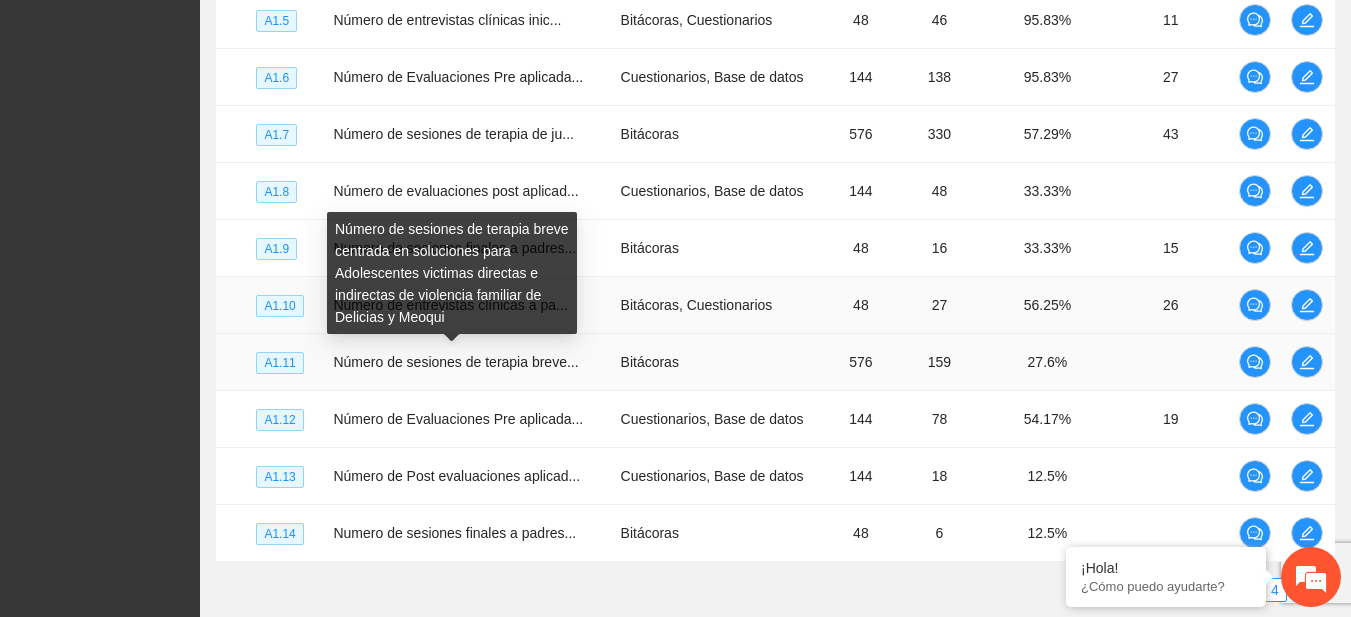 click on "A1.10" at bounding box center (286, 305) 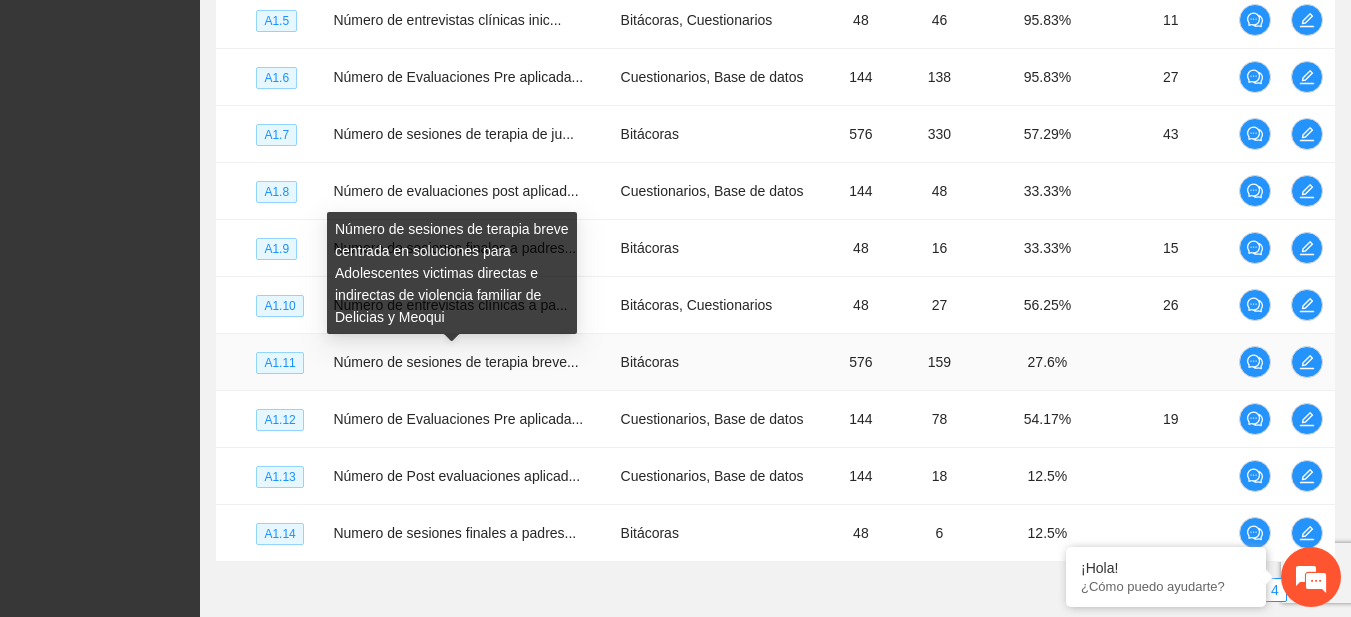 click on "Número de sesiones de terapia breve..." at bounding box center [455, 362] 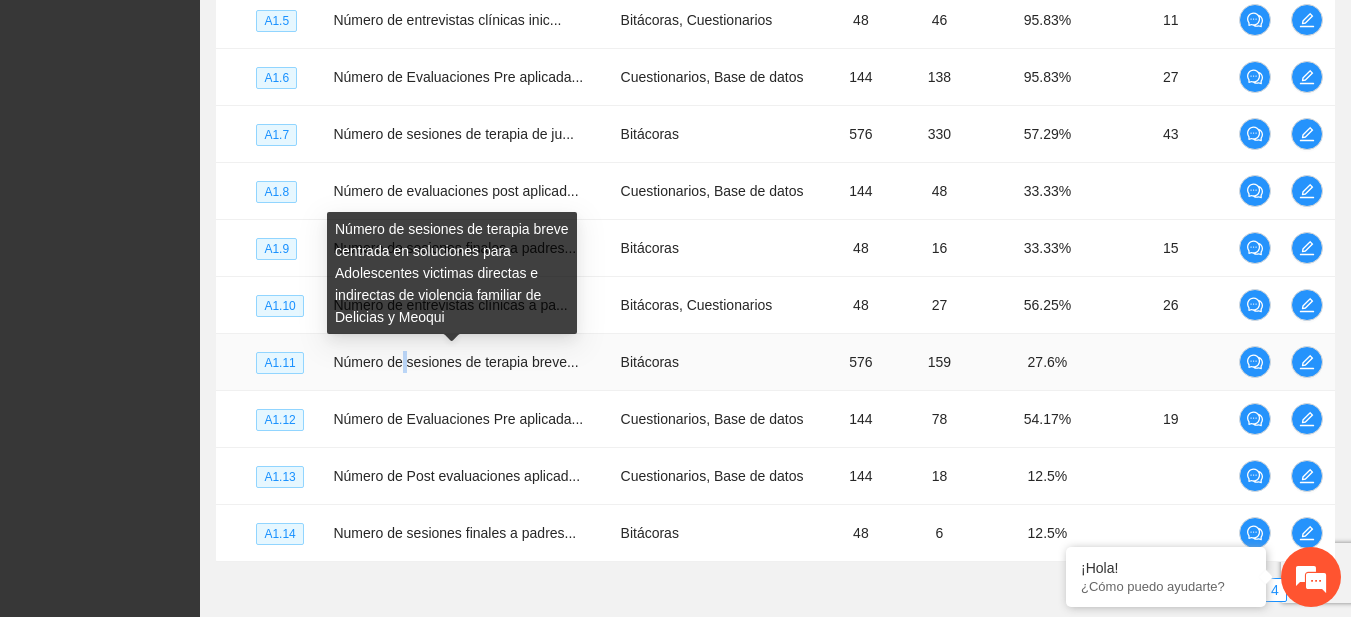 click on "Número de sesiones de terapia breve..." at bounding box center (455, 362) 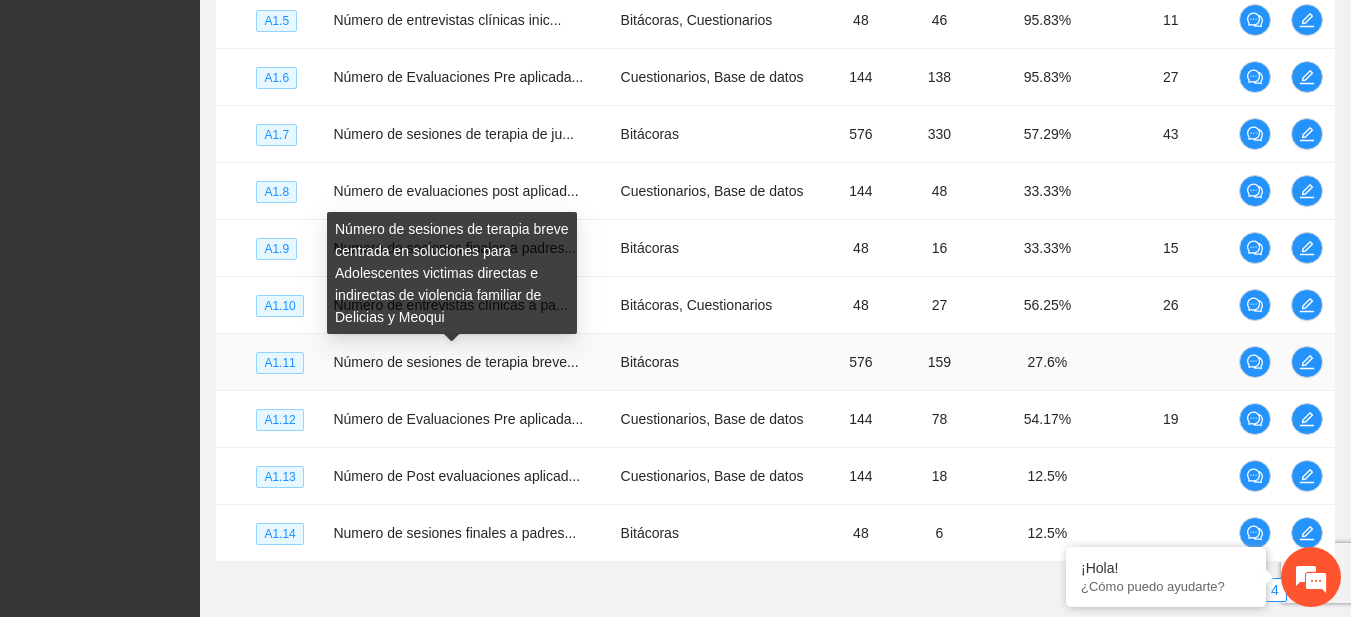 click on "Número de sesiones de terapia breve..." at bounding box center (455, 362) 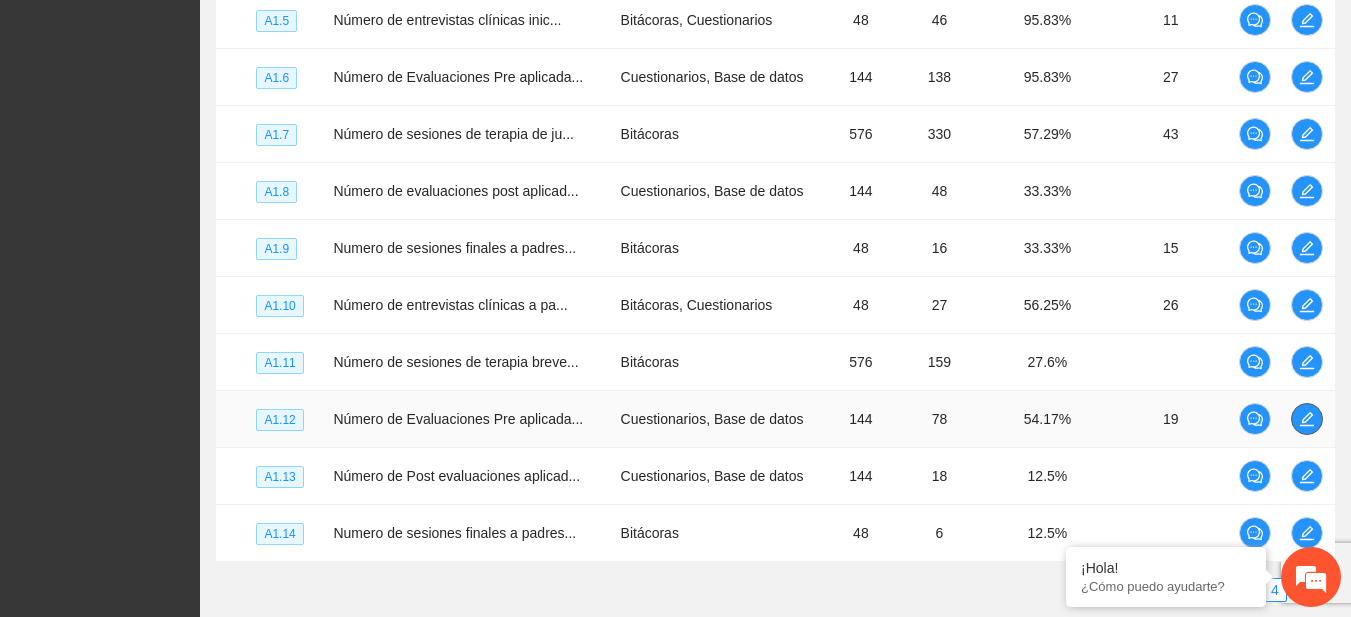 click 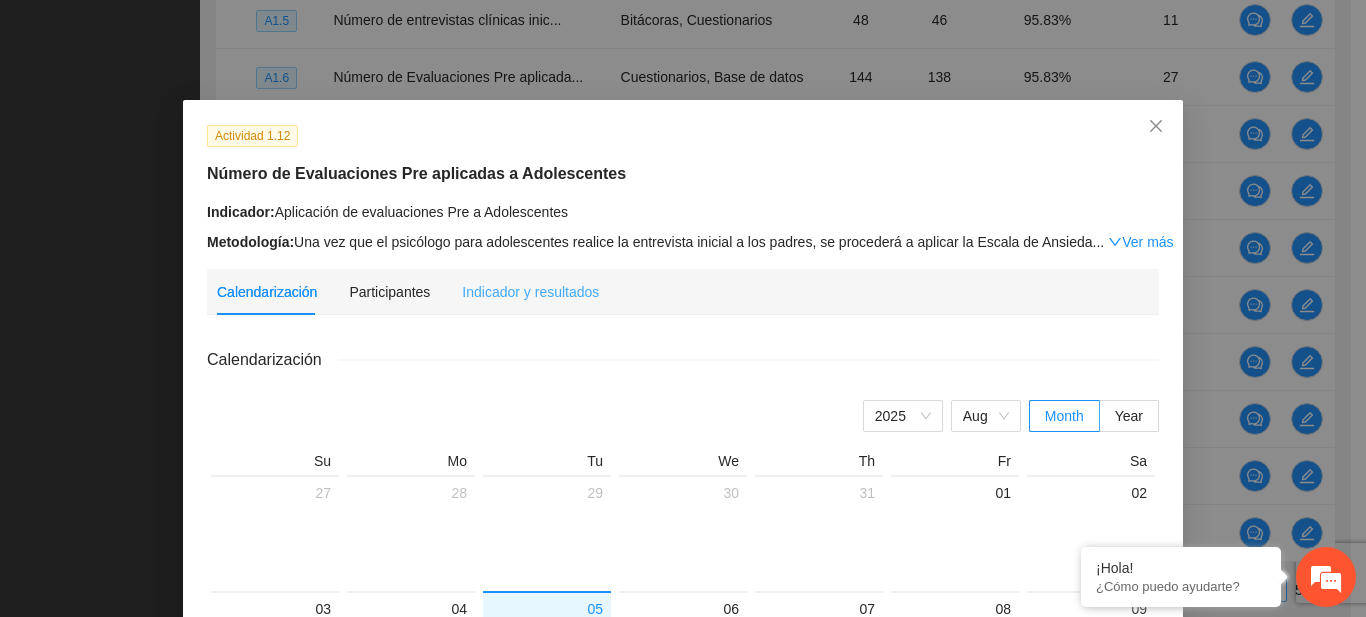 click on "Indicador y resultados" at bounding box center [530, 292] 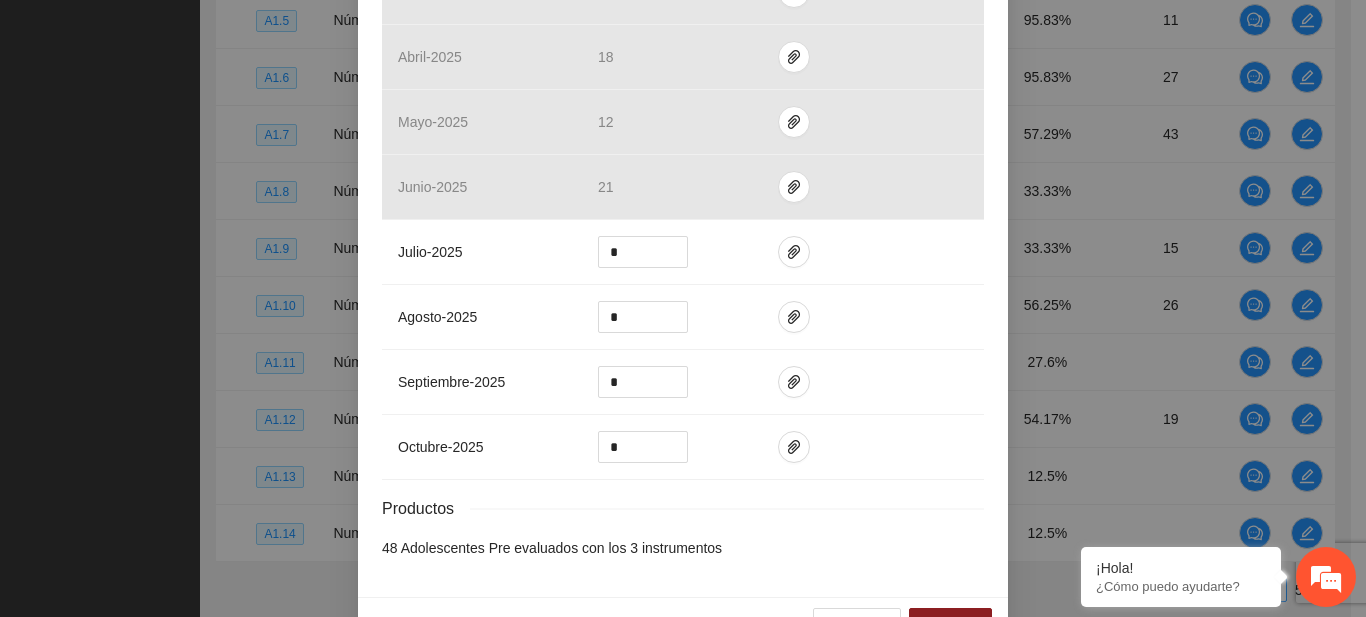 scroll, scrollTop: 620, scrollLeft: 0, axis: vertical 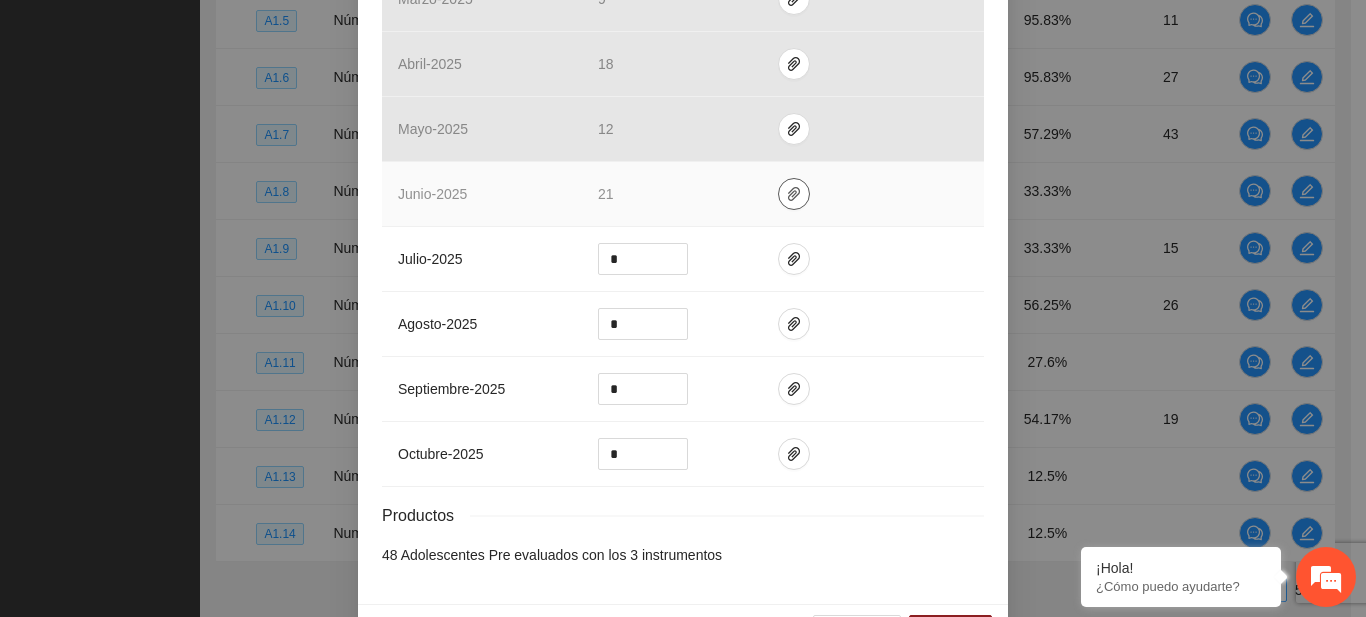 click 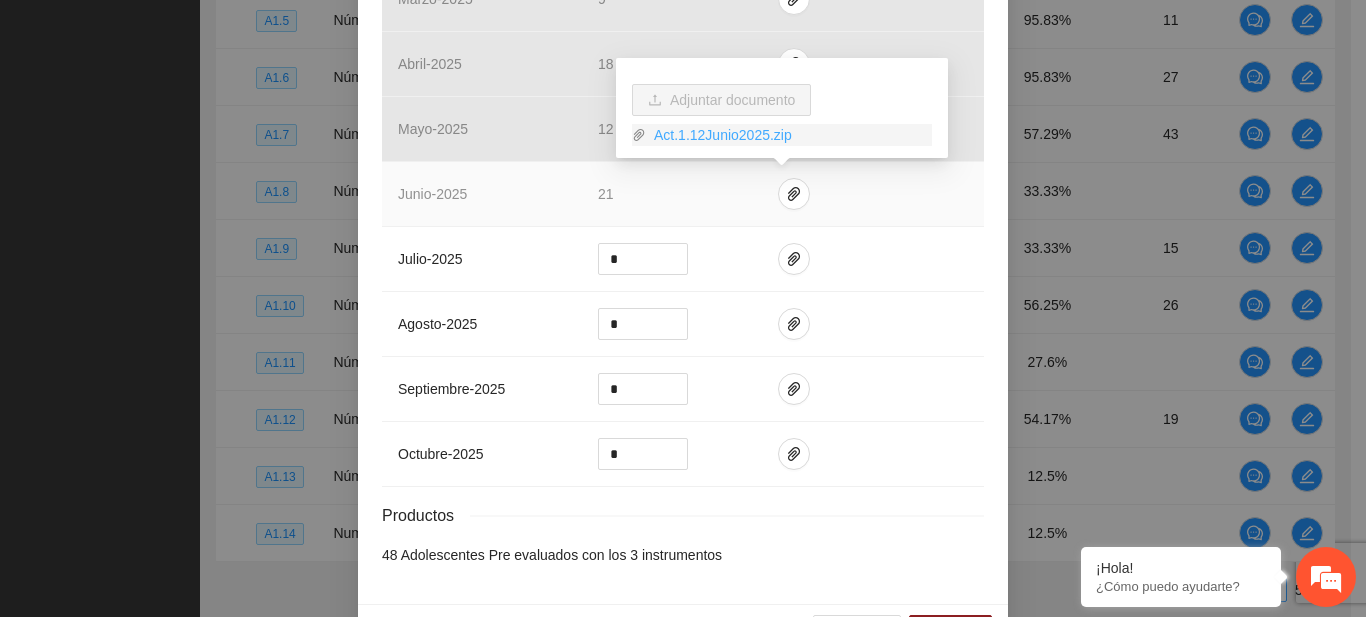 click on "Act.1.12Junio2025.zip" at bounding box center (789, 135) 